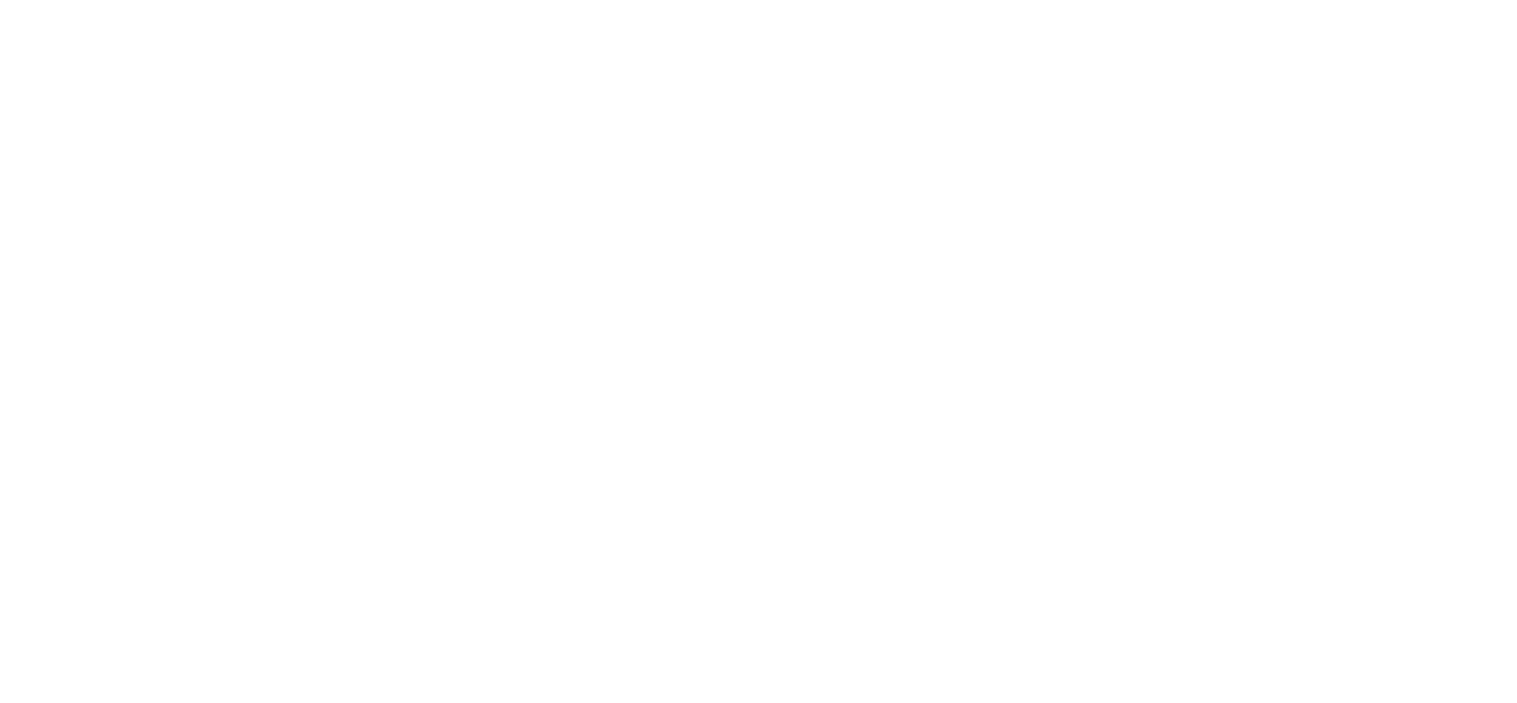 scroll, scrollTop: 0, scrollLeft: 0, axis: both 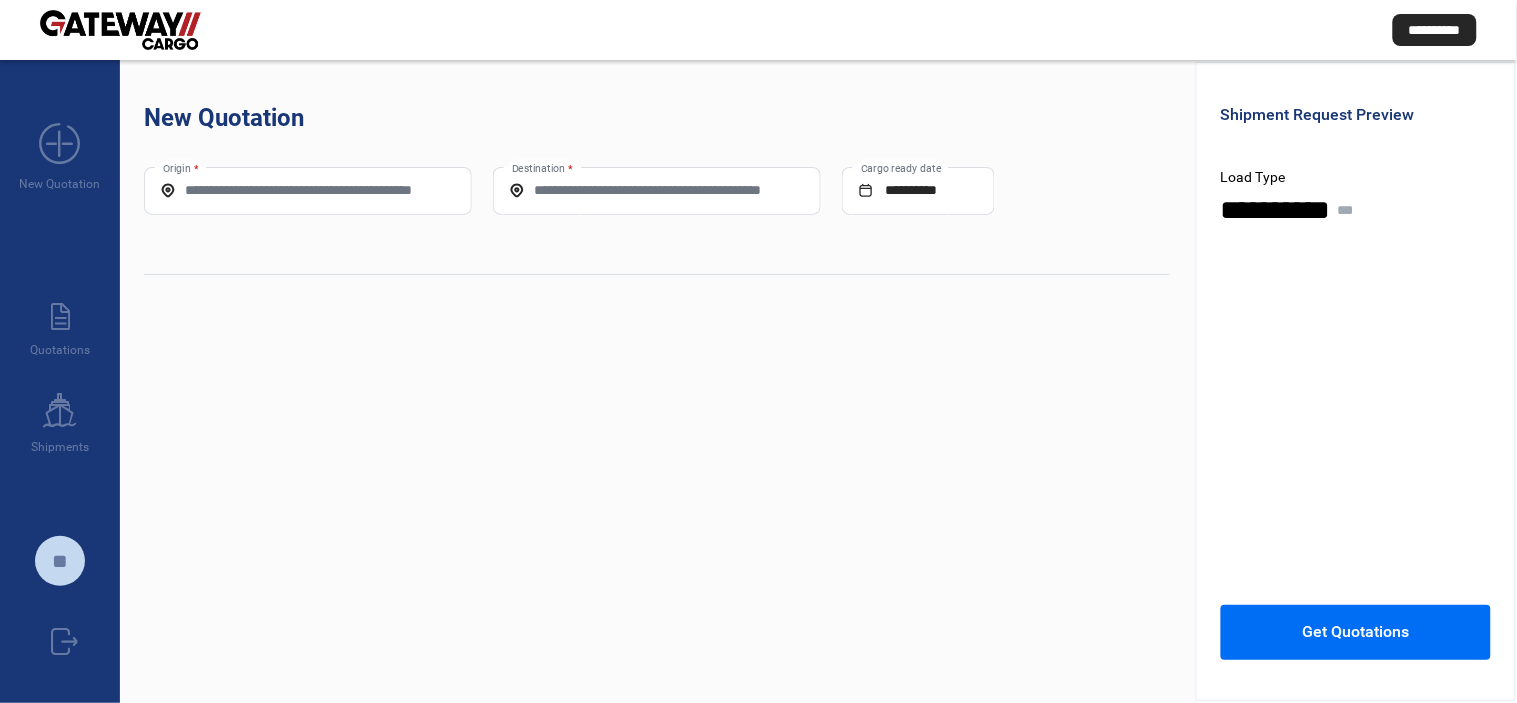 click on "Origin *" at bounding box center (308, 190) 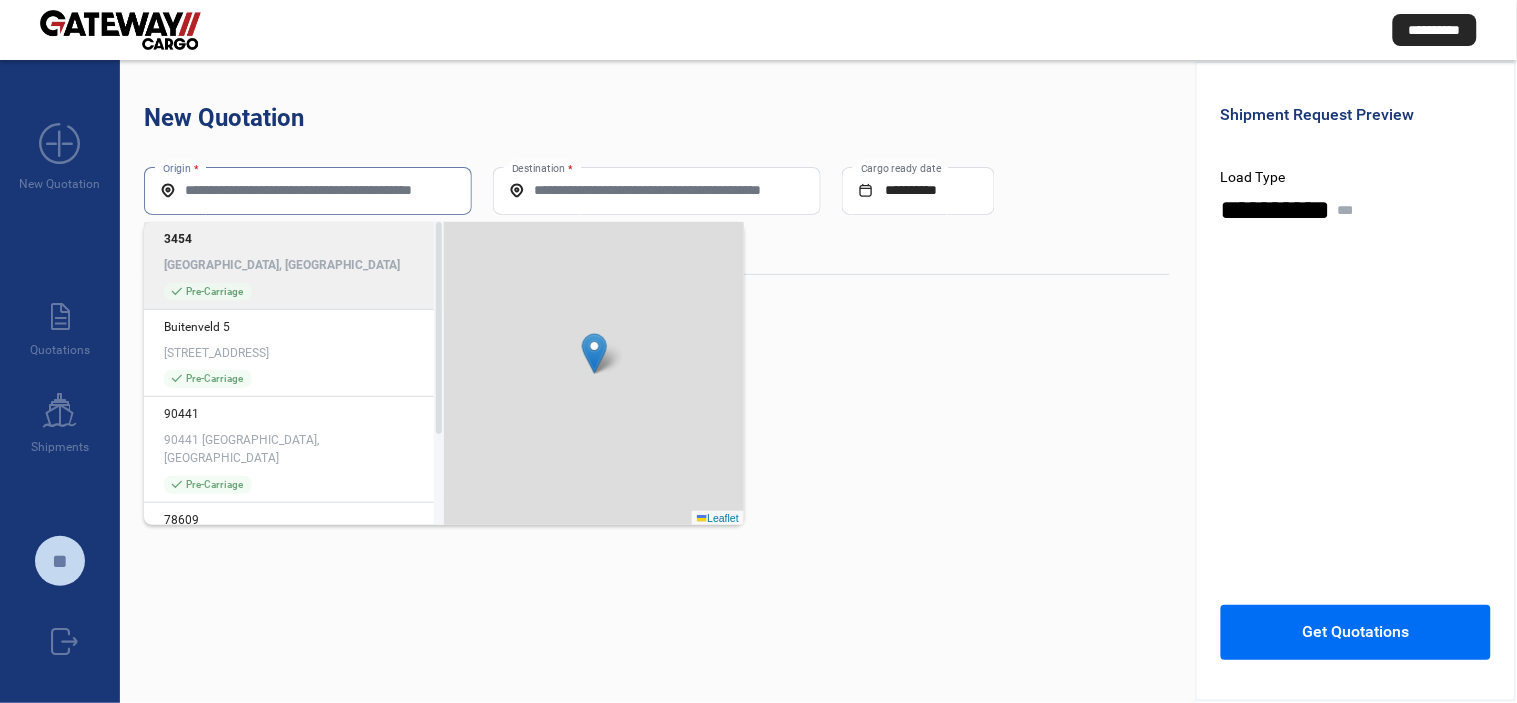 drag, startPoint x: 301, startPoint y: 196, endPoint x: 252, endPoint y: 195, distance: 49.010204 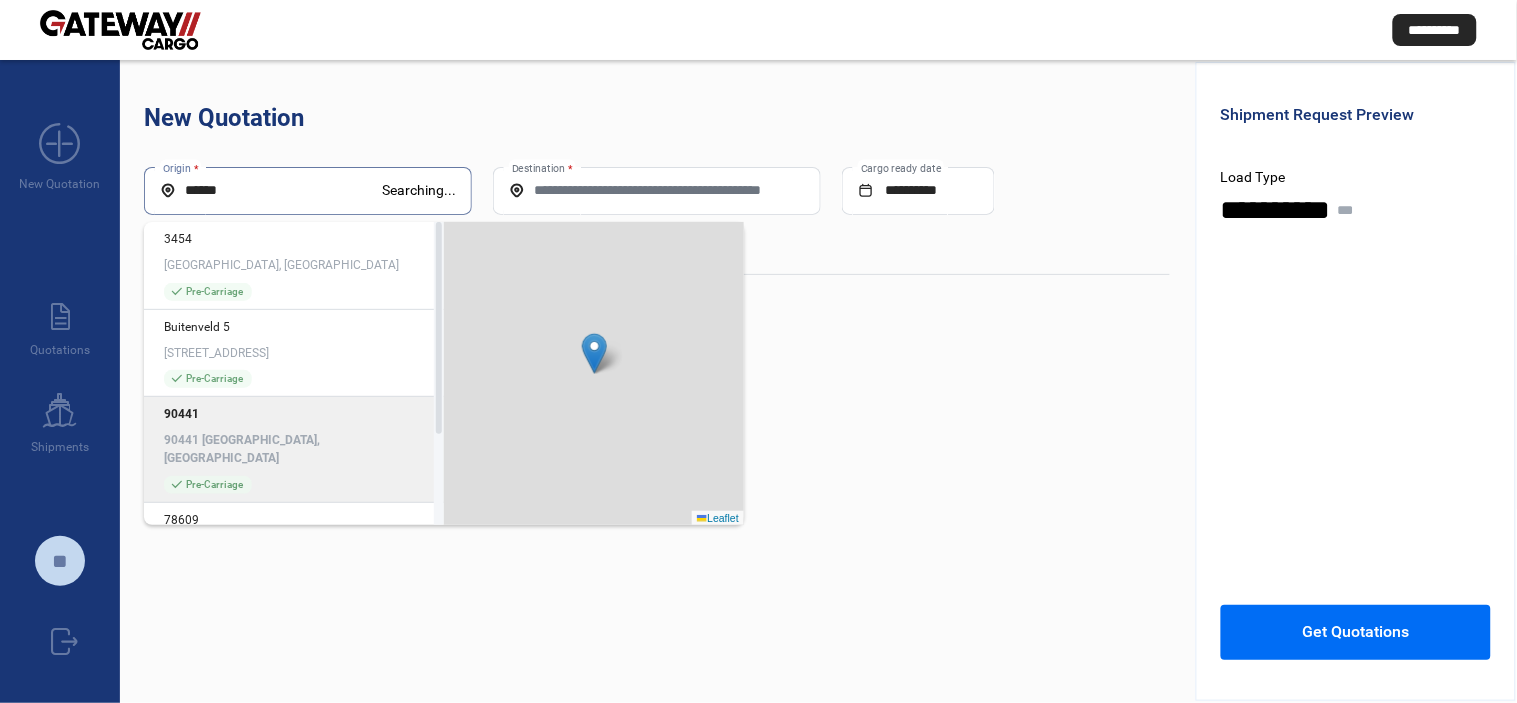 click on "90441 [GEOGRAPHIC_DATA], [GEOGRAPHIC_DATA]" 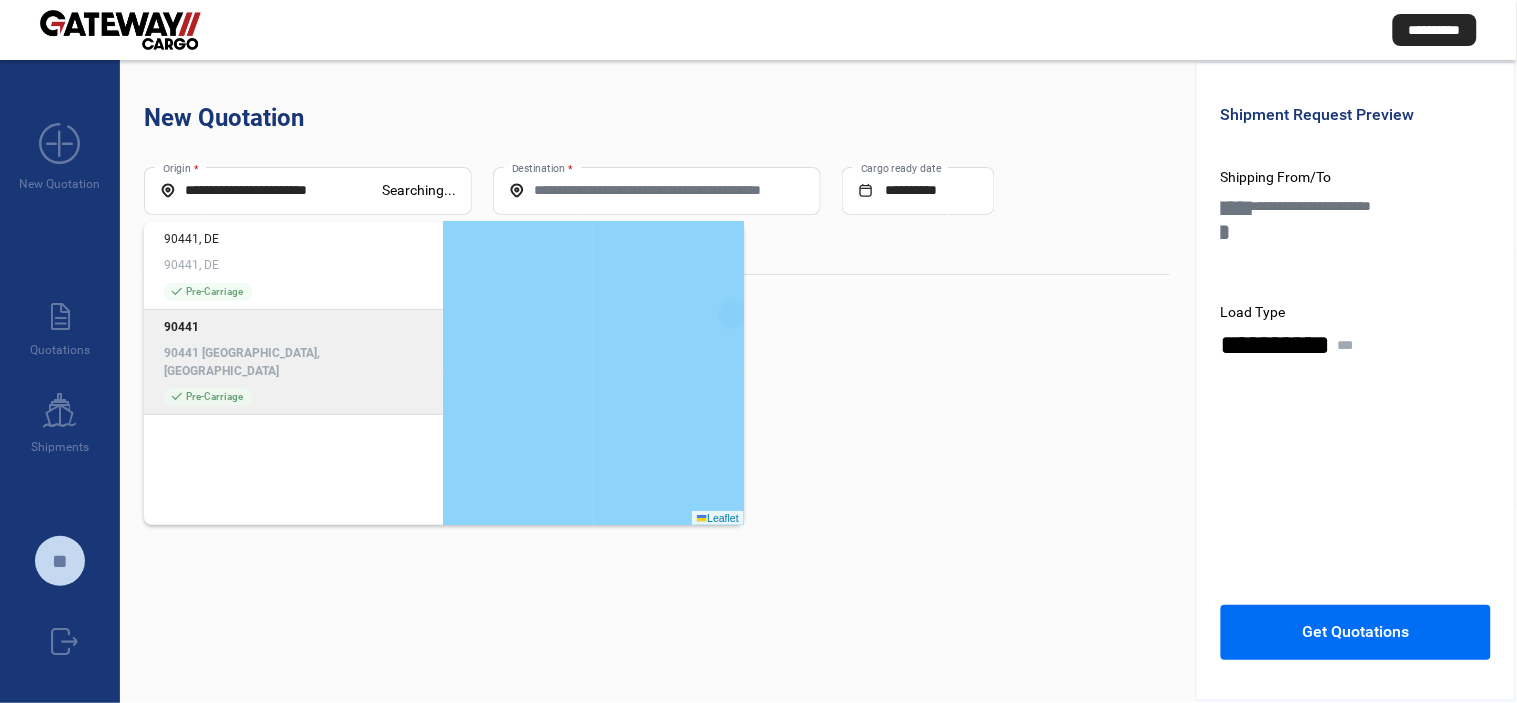 click on "90441 [GEOGRAPHIC_DATA], [GEOGRAPHIC_DATA]" 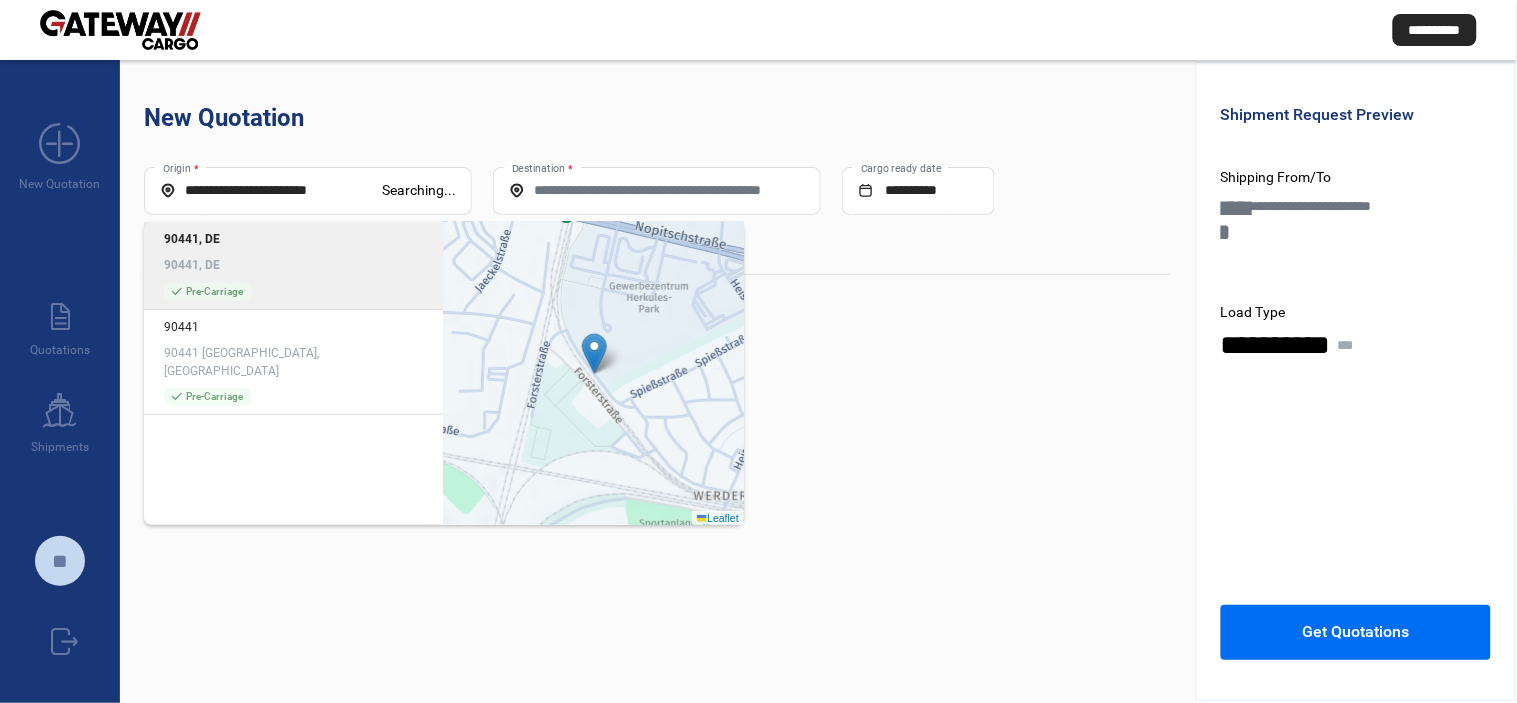 type on "**********" 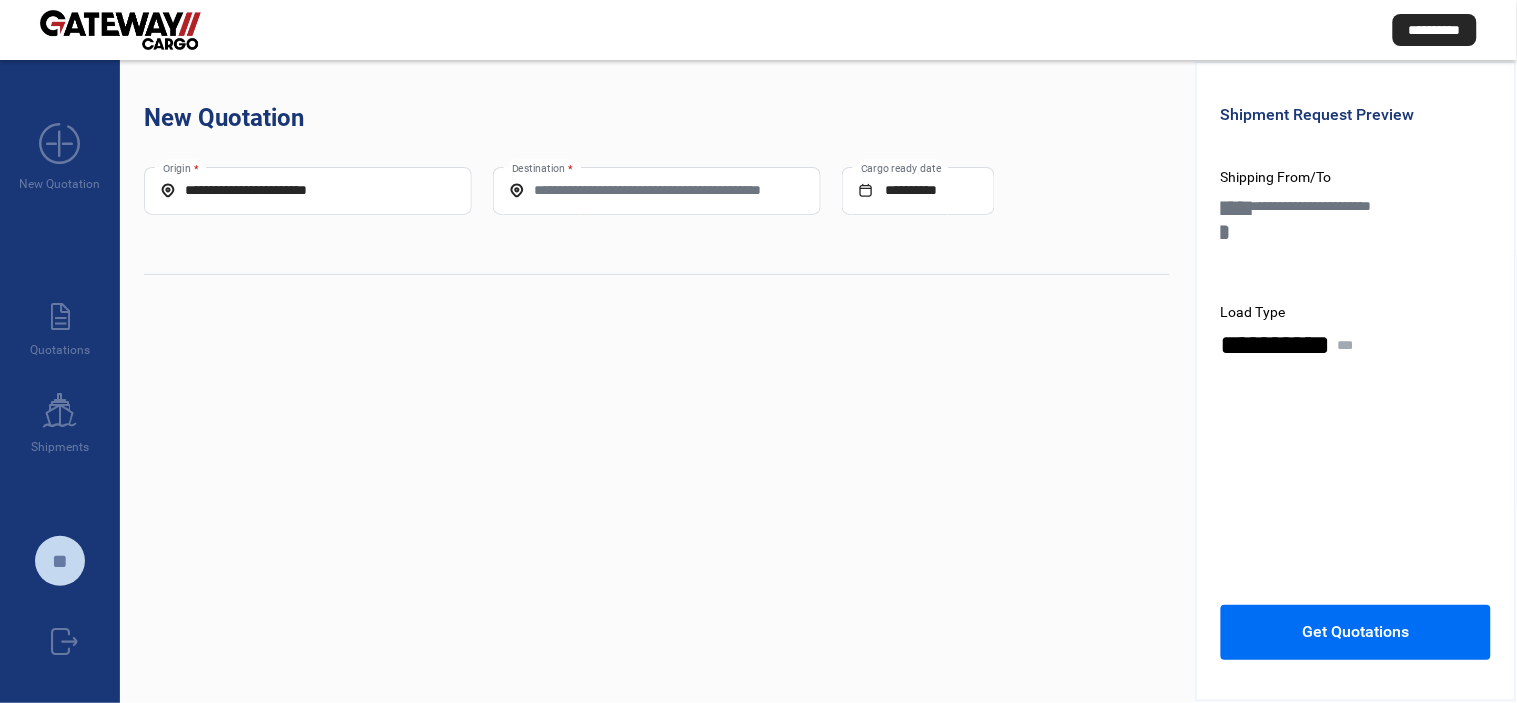 click on "Destination *" at bounding box center [657, 190] 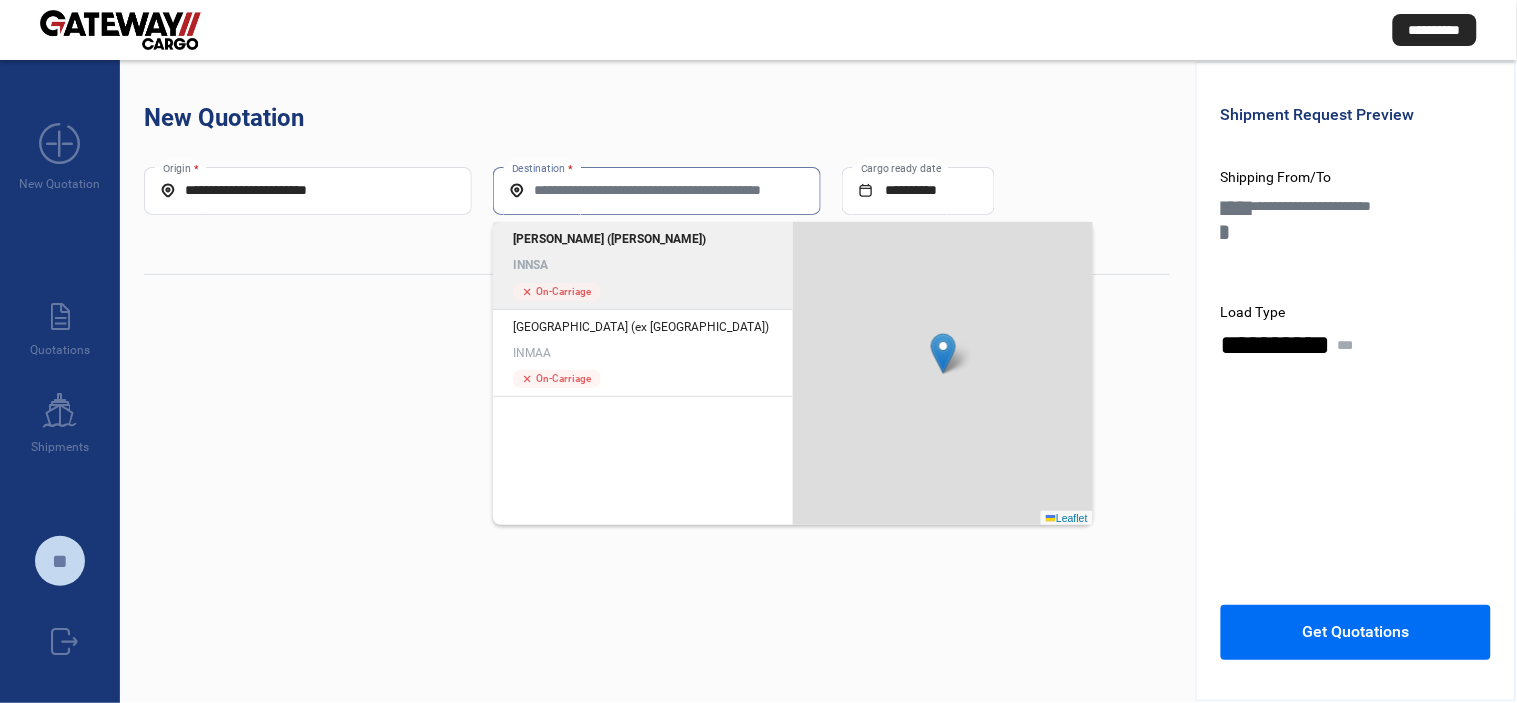 click on "INNSA" 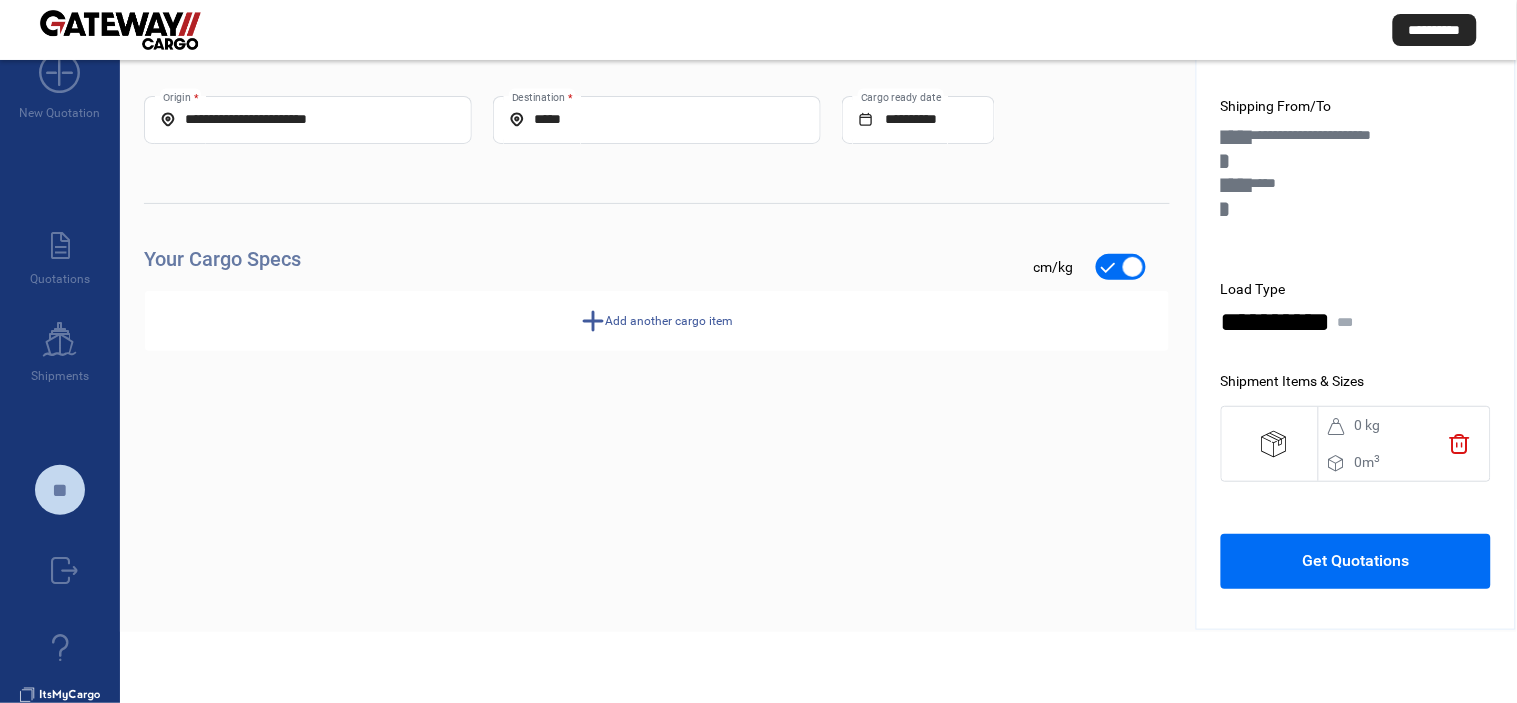 scroll, scrollTop: 111, scrollLeft: 0, axis: vertical 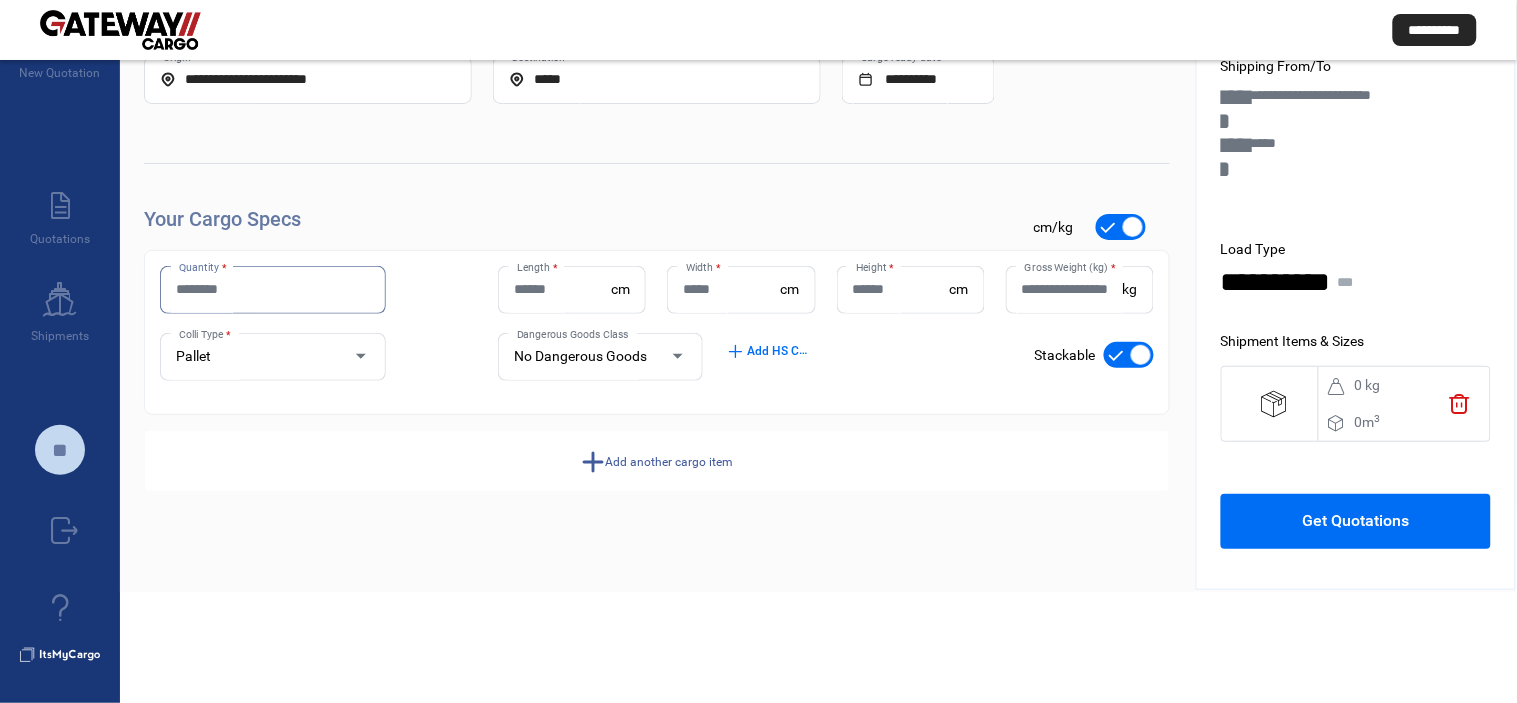 click on "Quantity *" at bounding box center (273, 289) 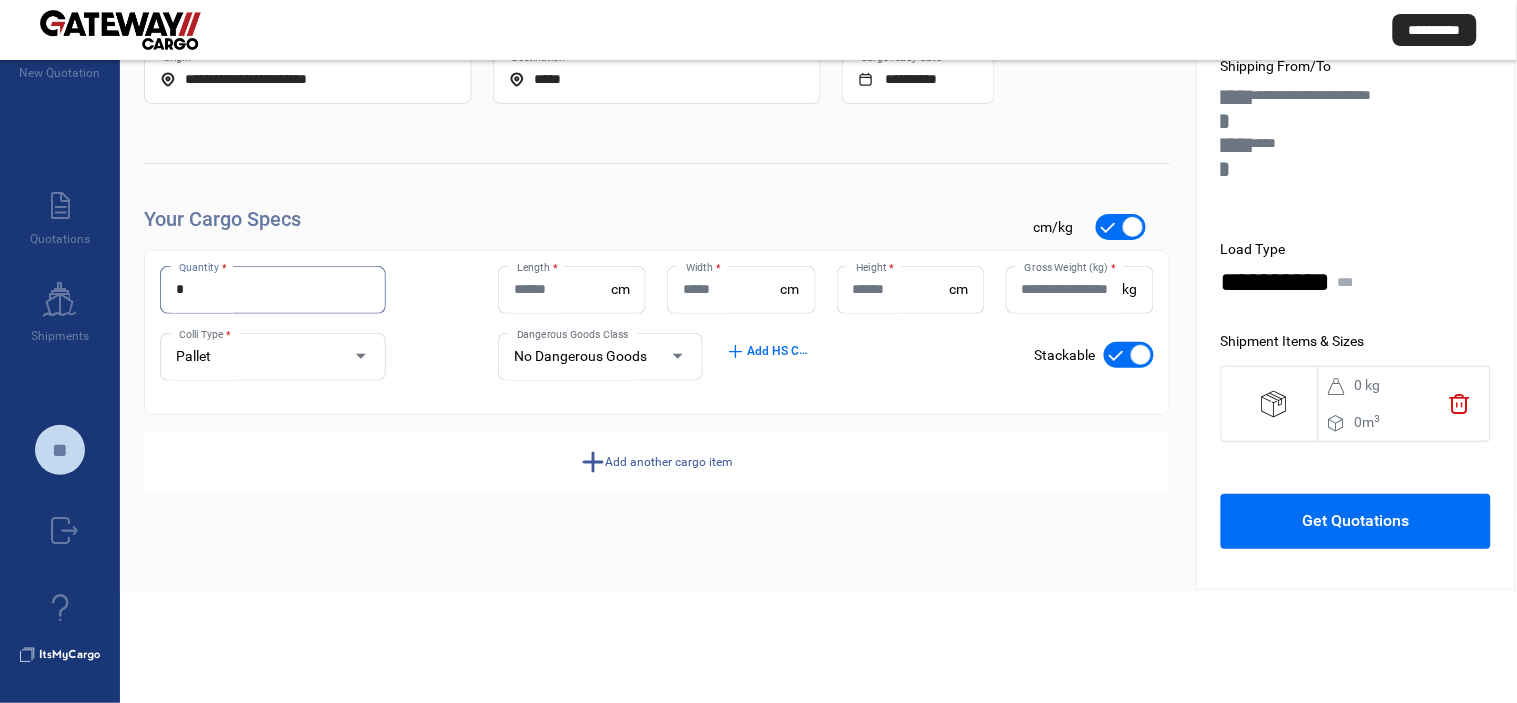 type on "*" 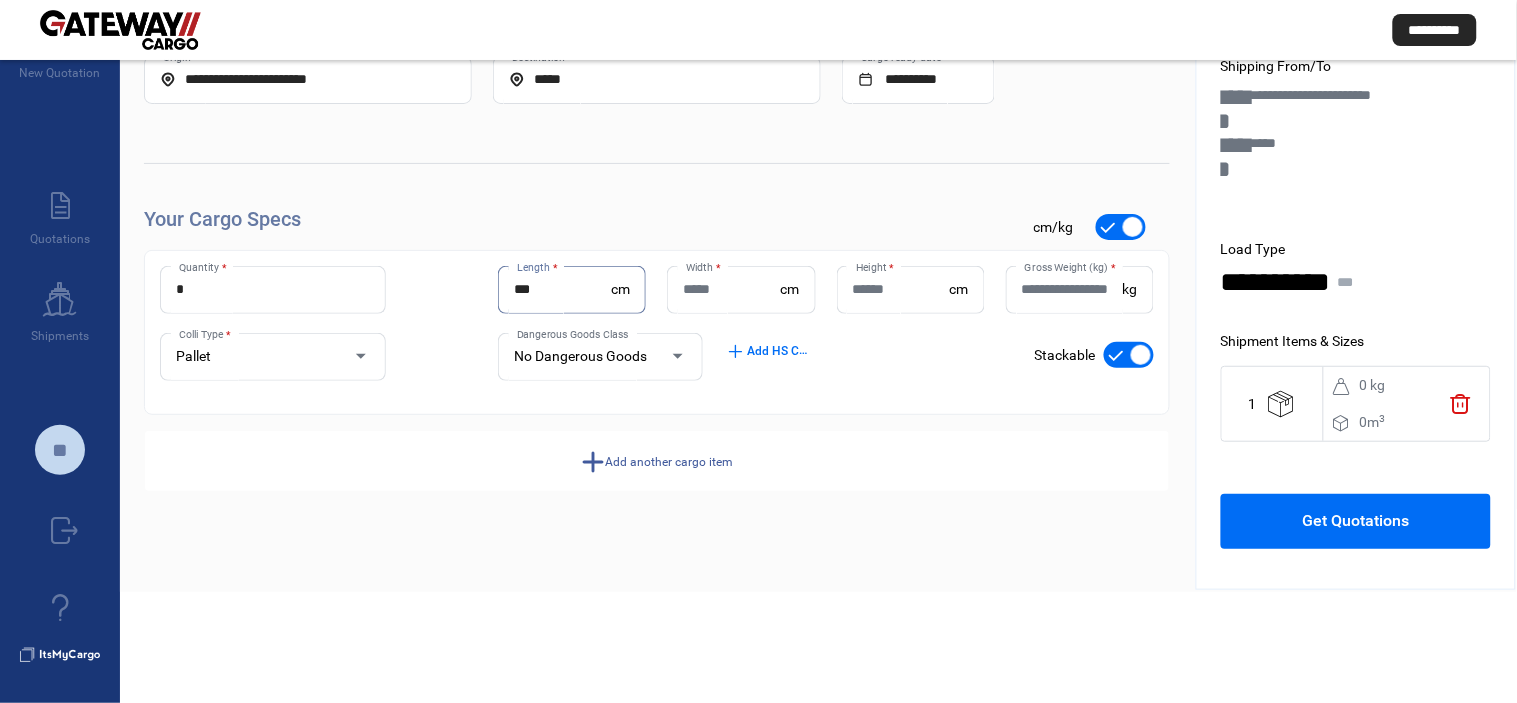 type on "***" 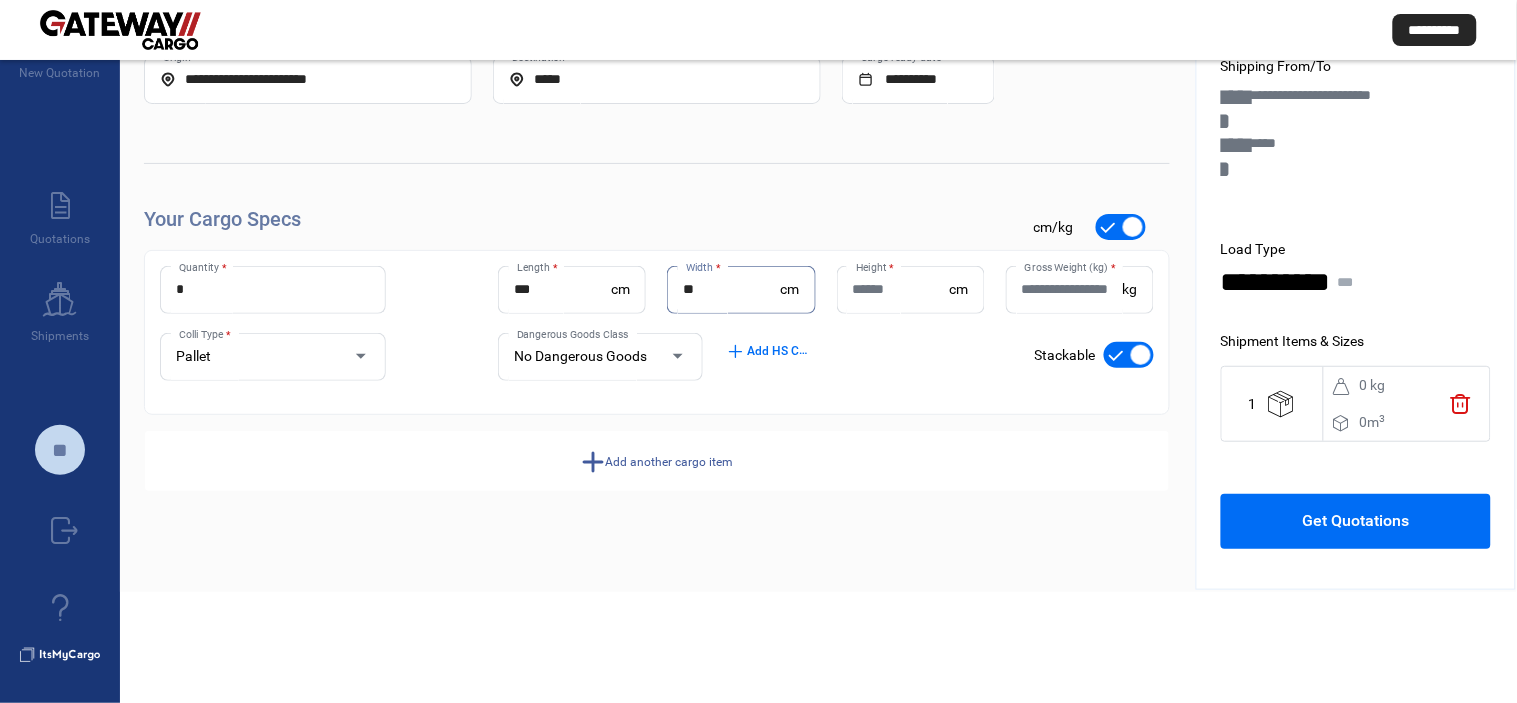 type on "**" 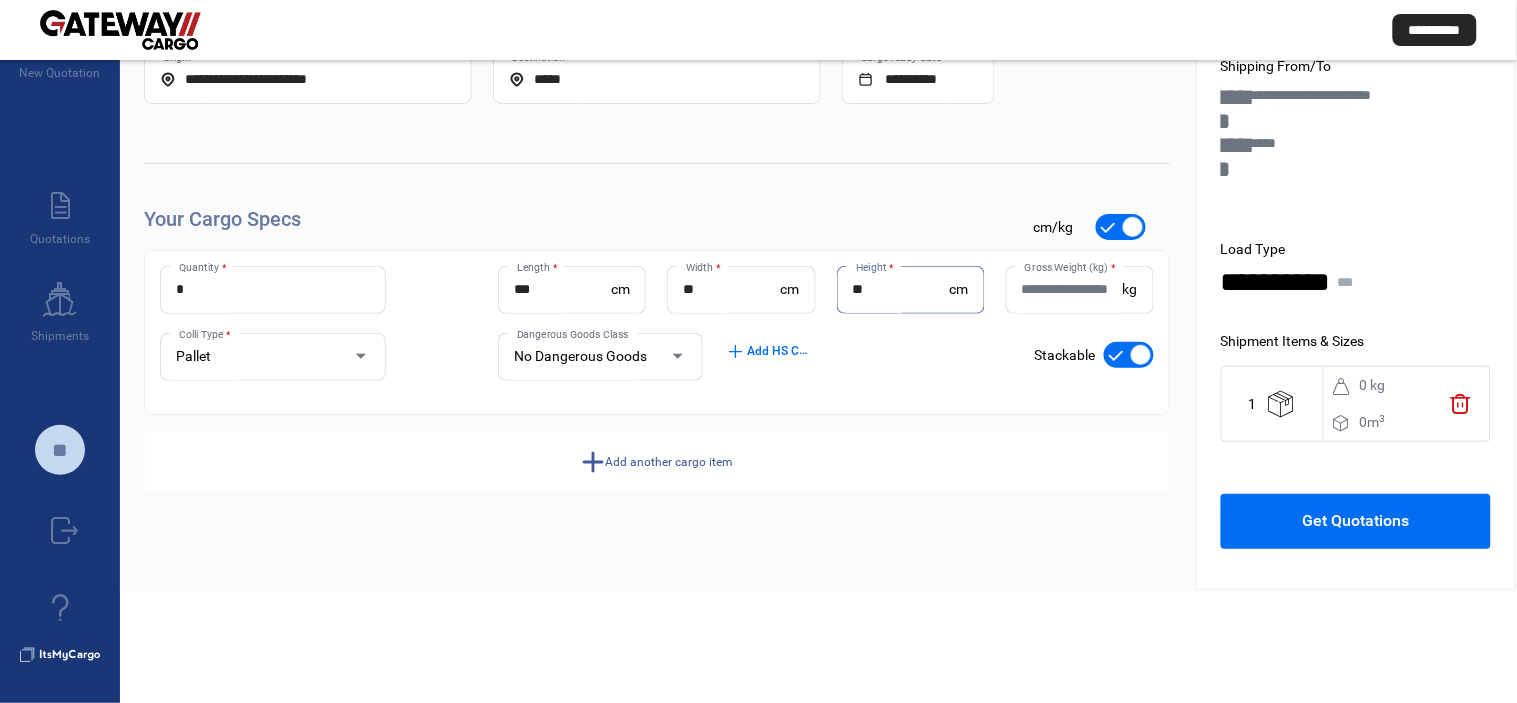 type on "**" 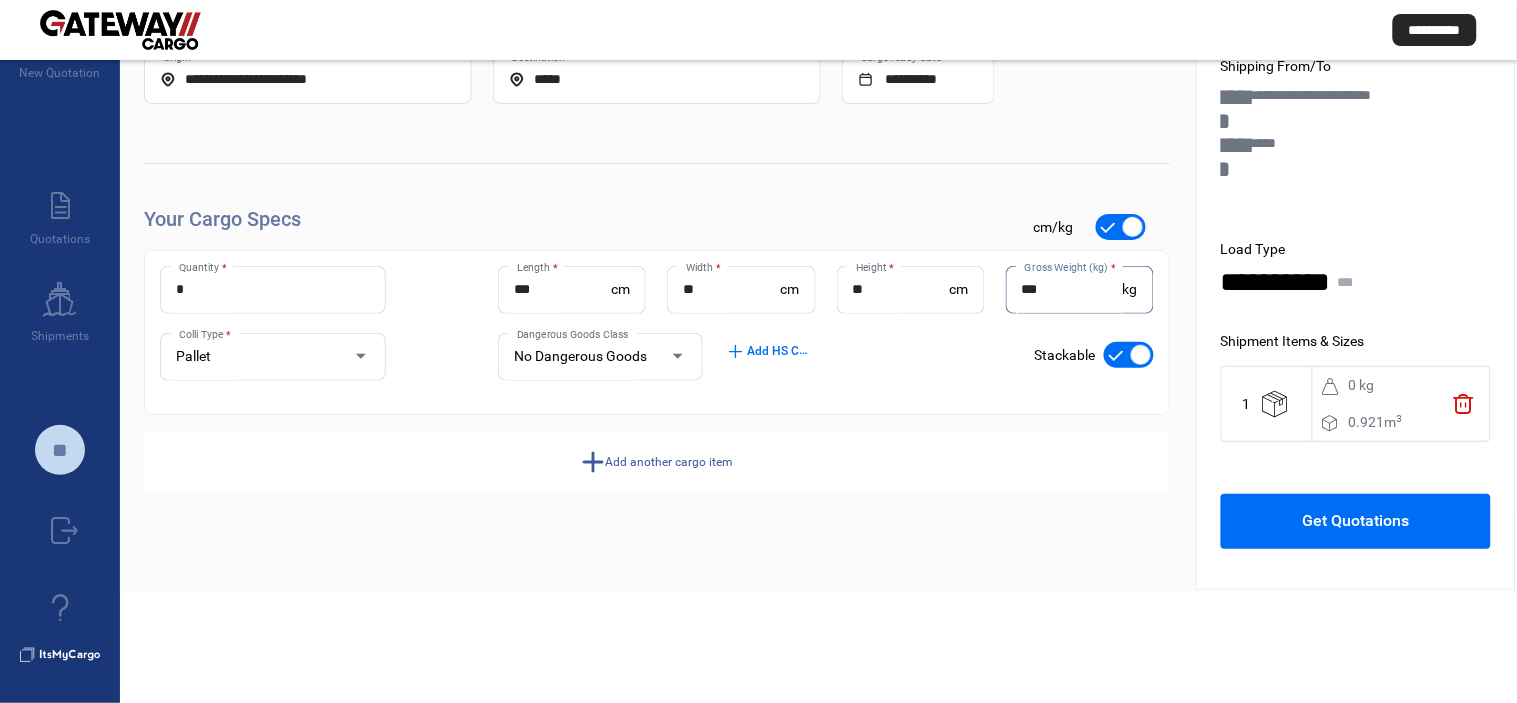 type on "***" 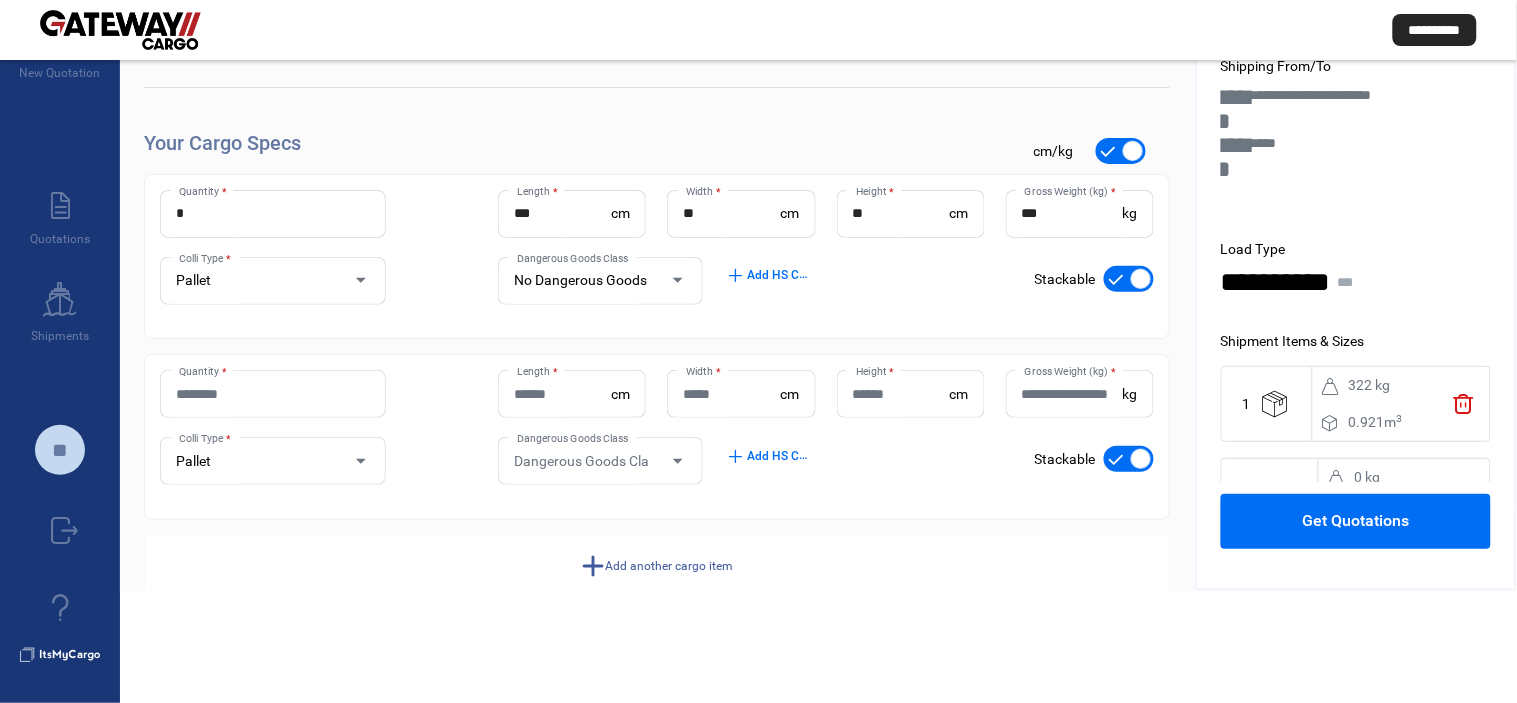 scroll, scrollTop: 111, scrollLeft: 0, axis: vertical 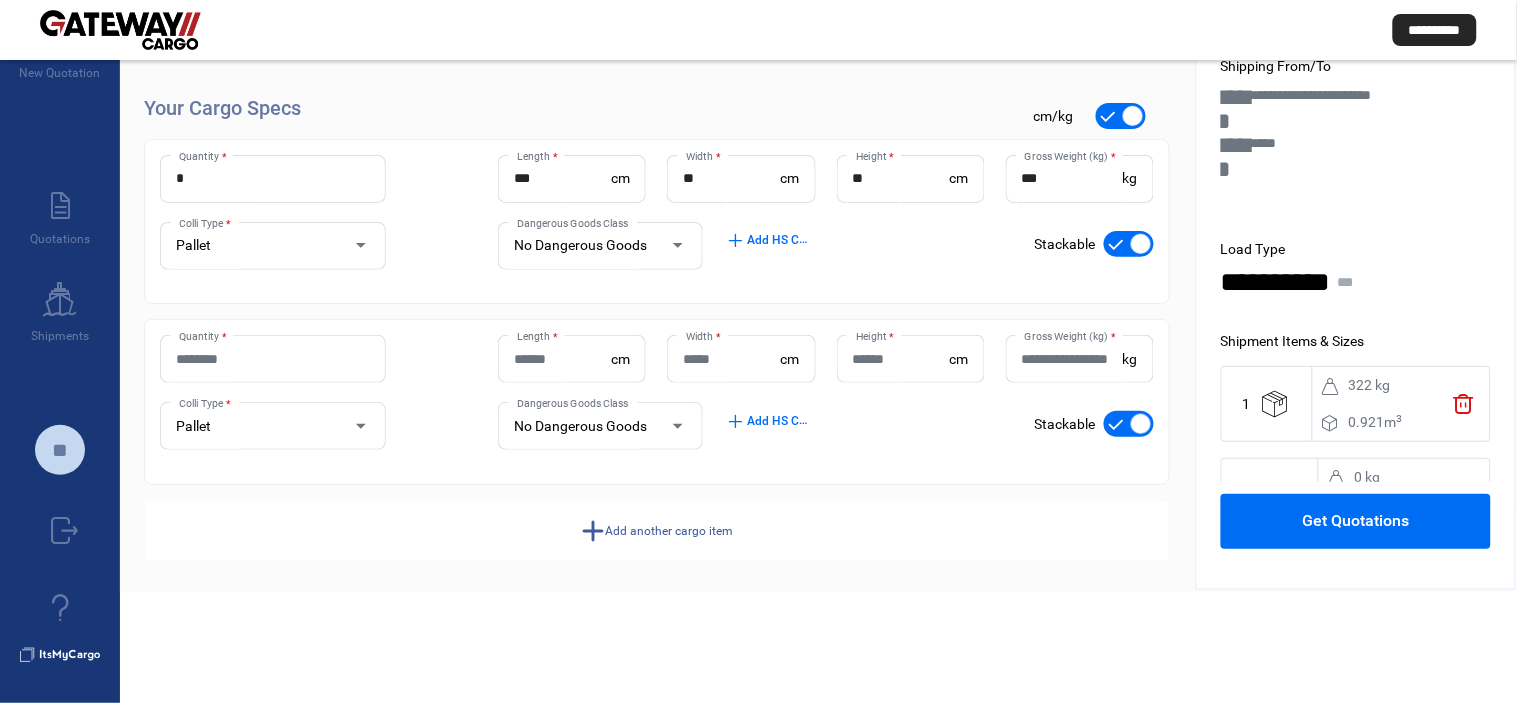 click on "Quantity *" at bounding box center (273, 359) 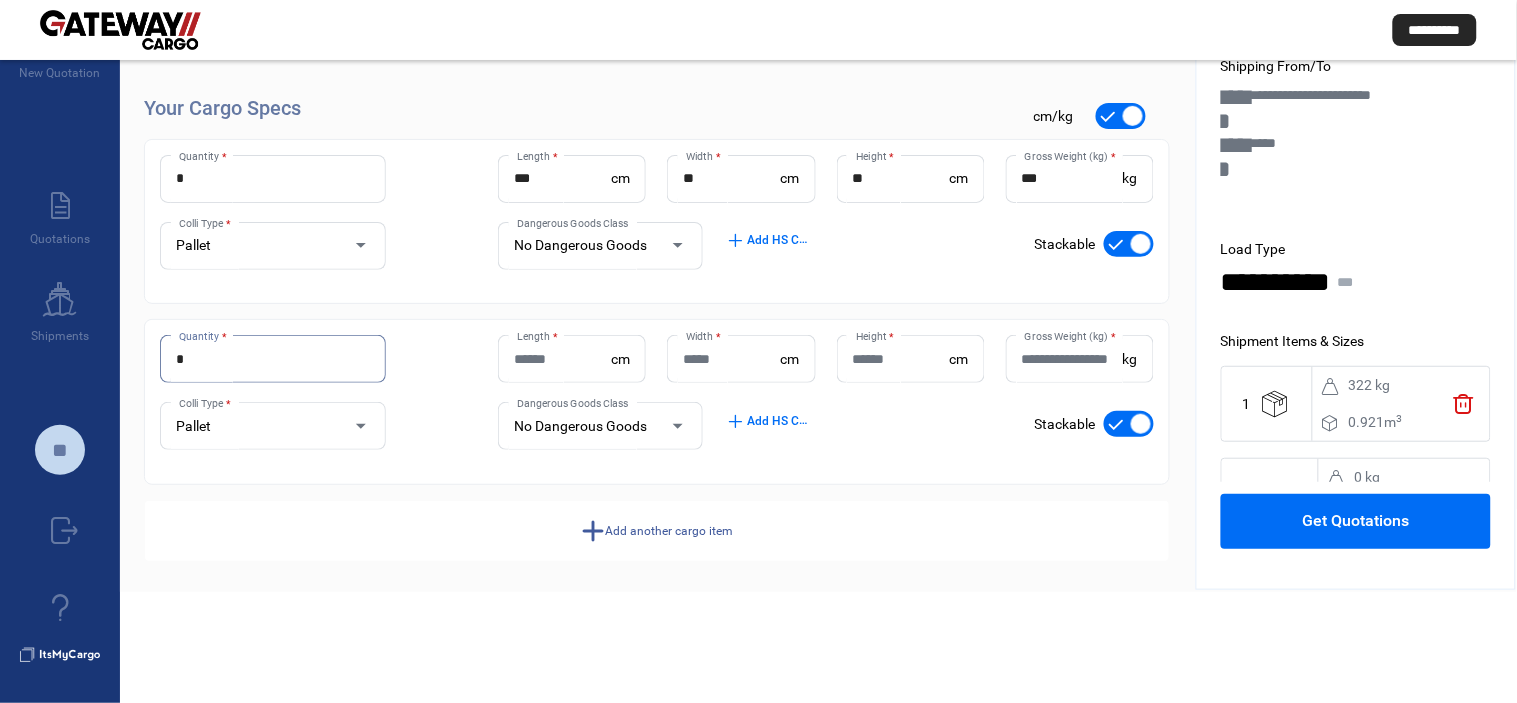 type on "*" 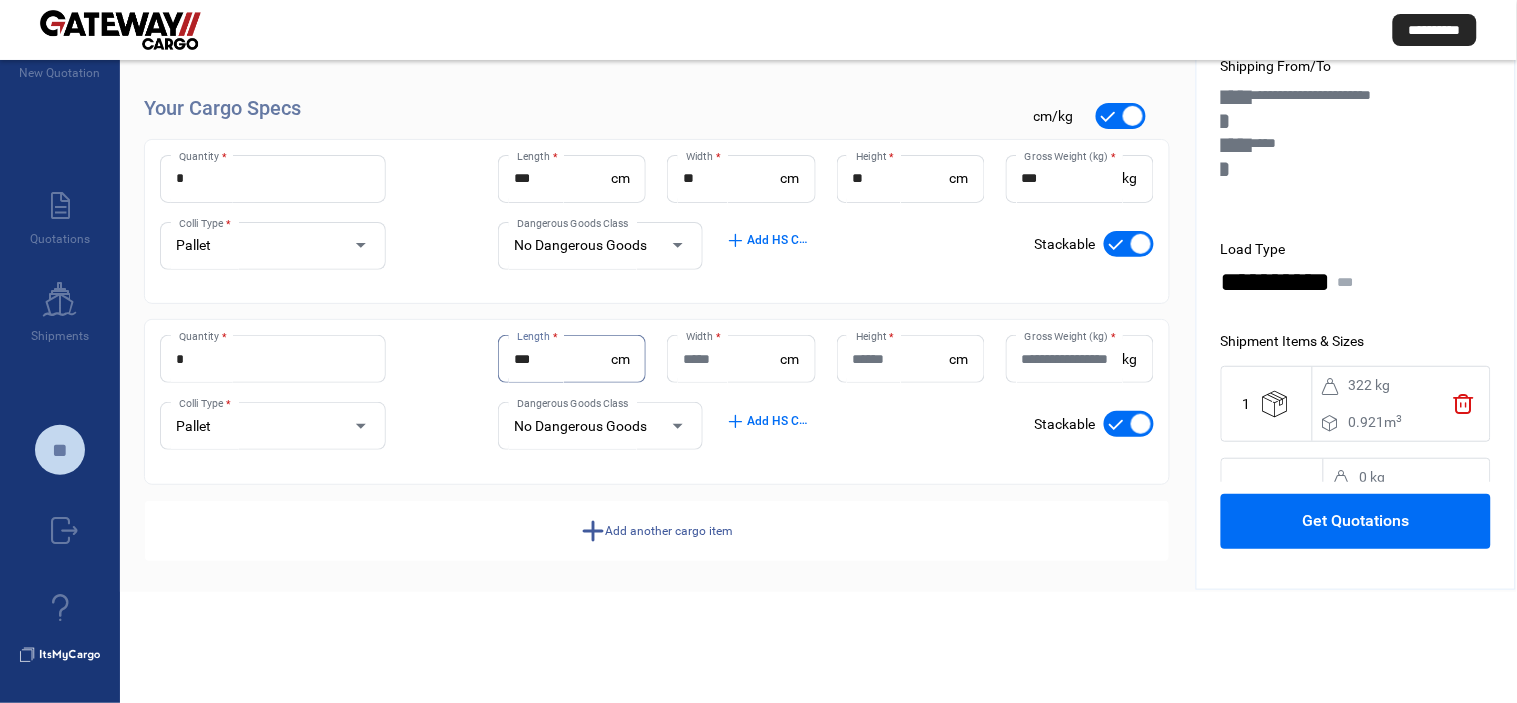 type on "***" 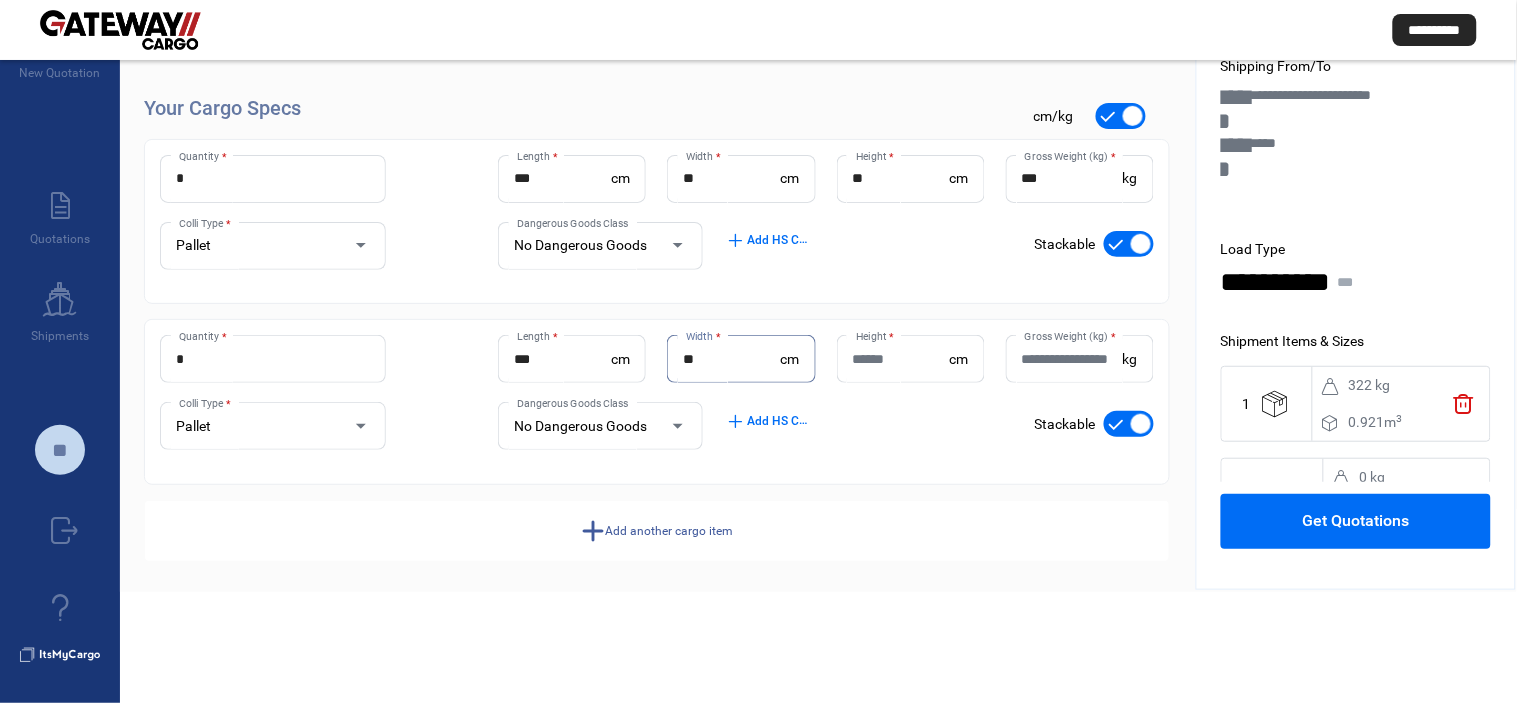 type on "**" 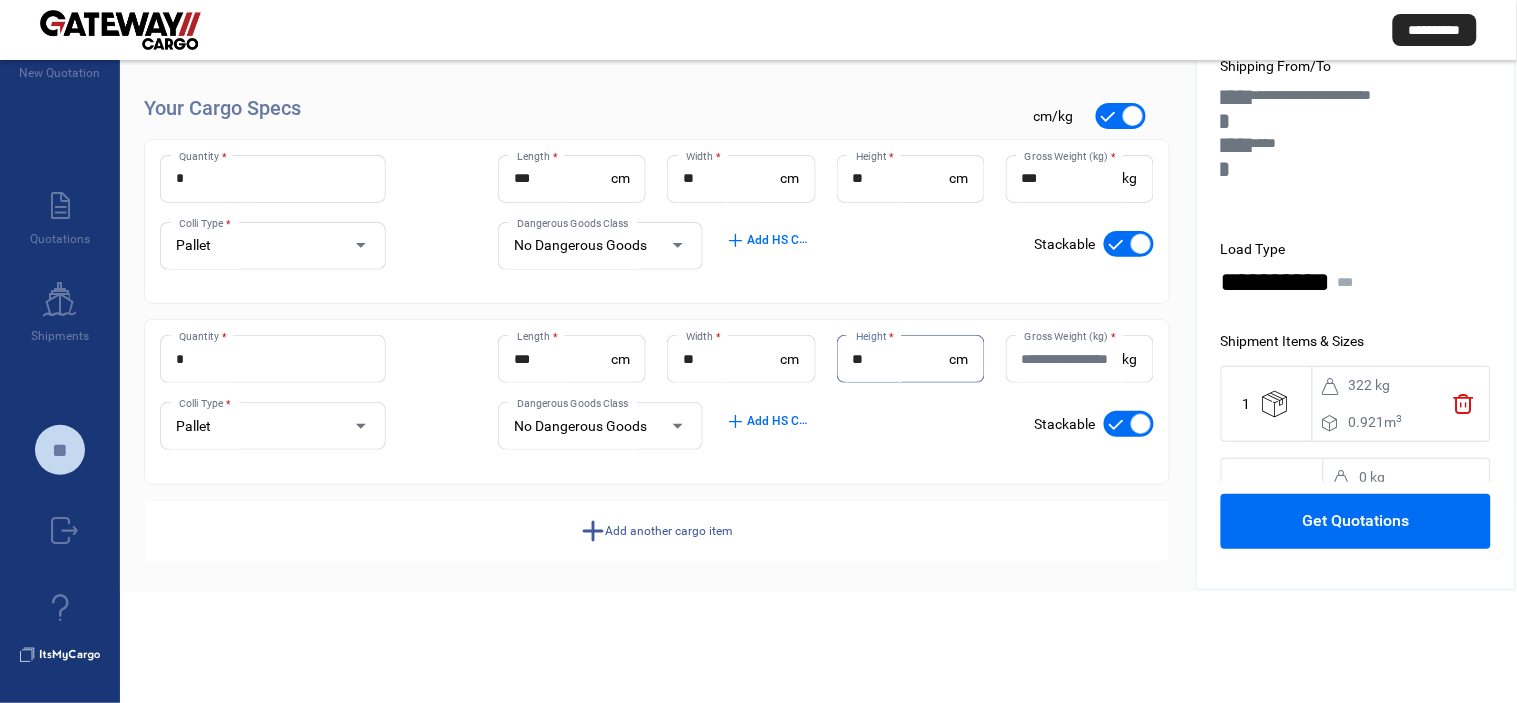 type on "**" 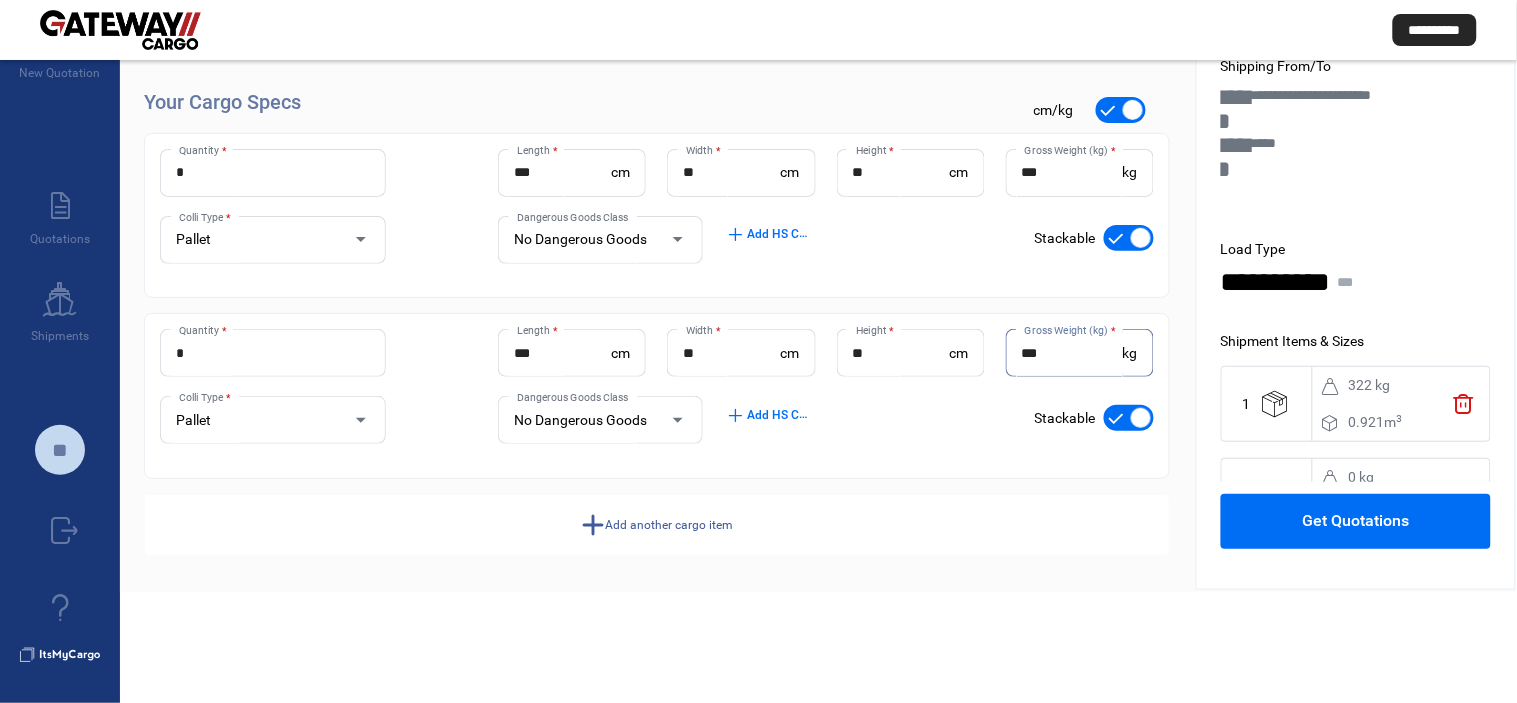scroll, scrollTop: 121, scrollLeft: 0, axis: vertical 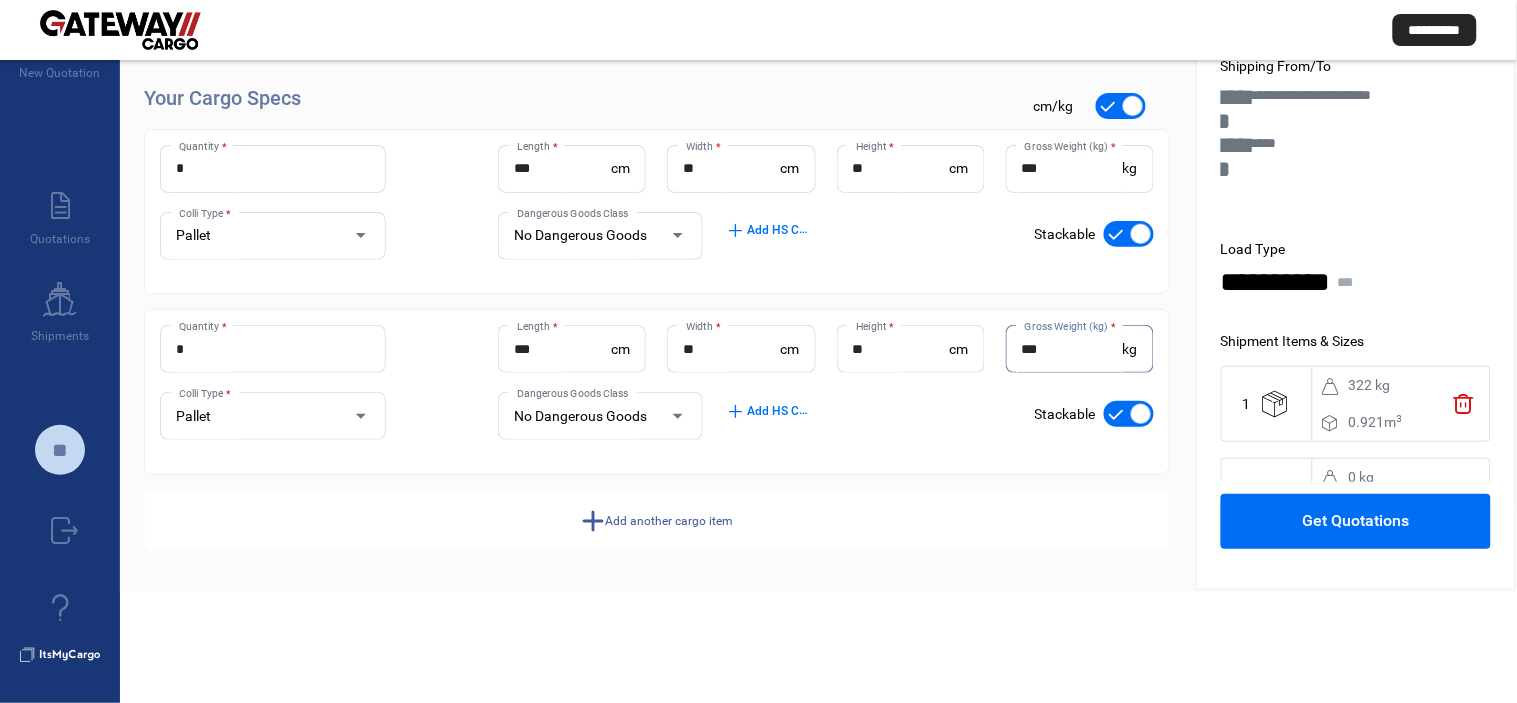 type on "***" 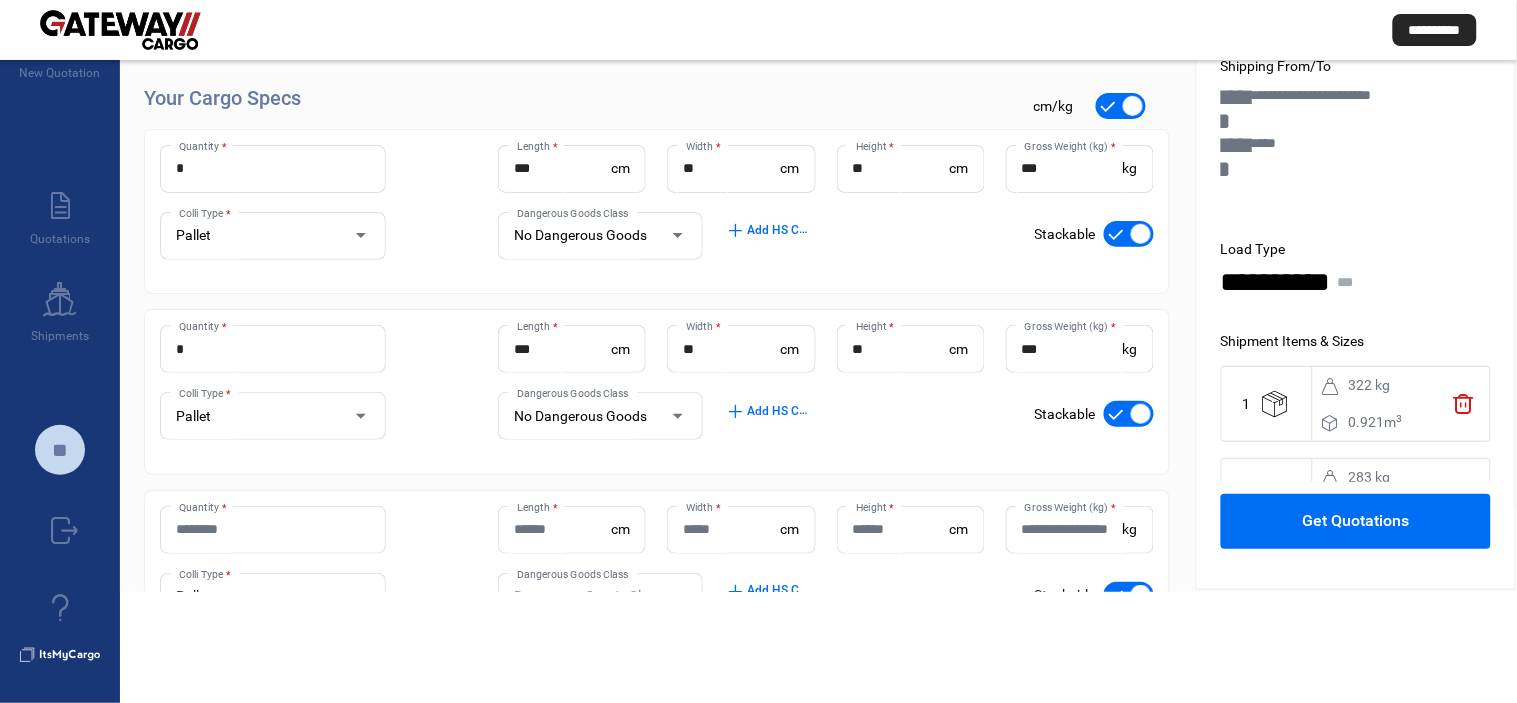 type 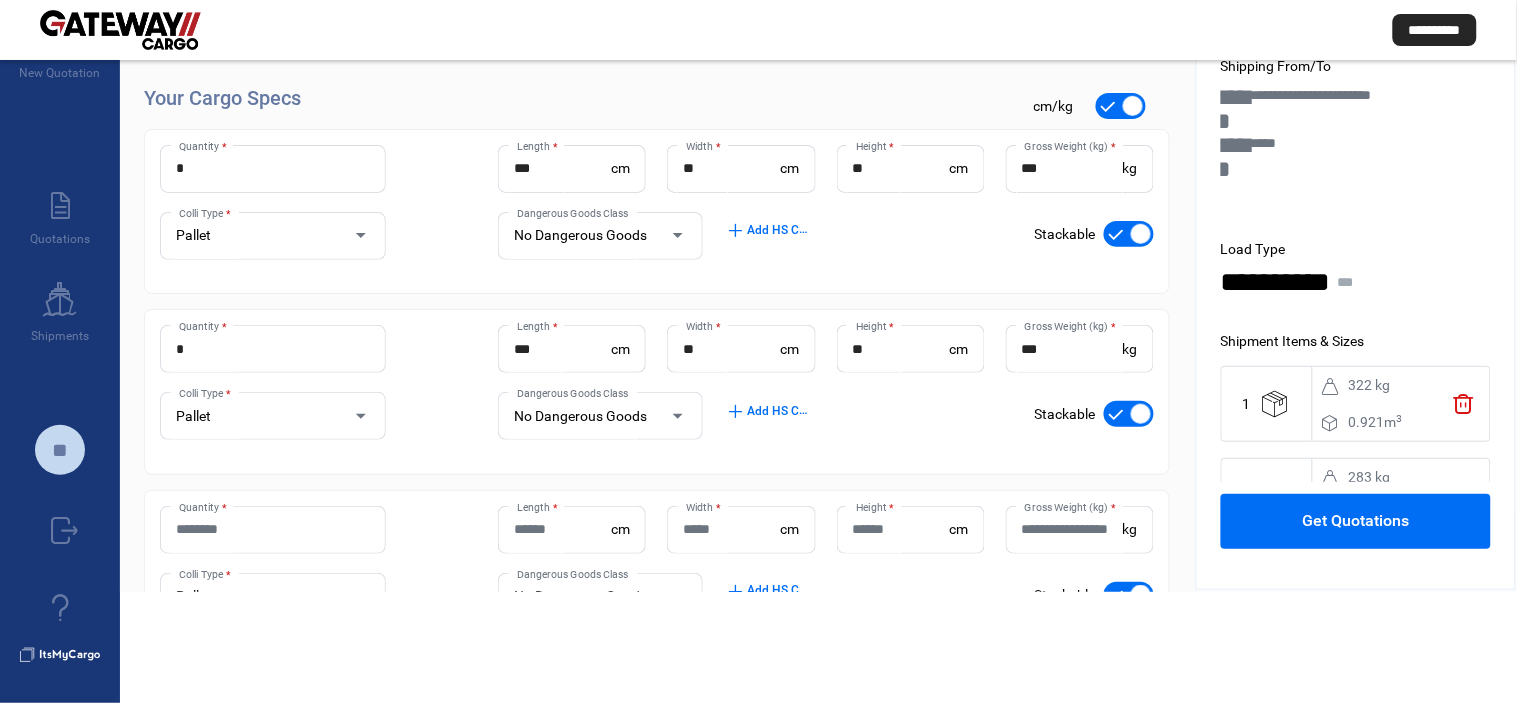 scroll, scrollTop: 232, scrollLeft: 0, axis: vertical 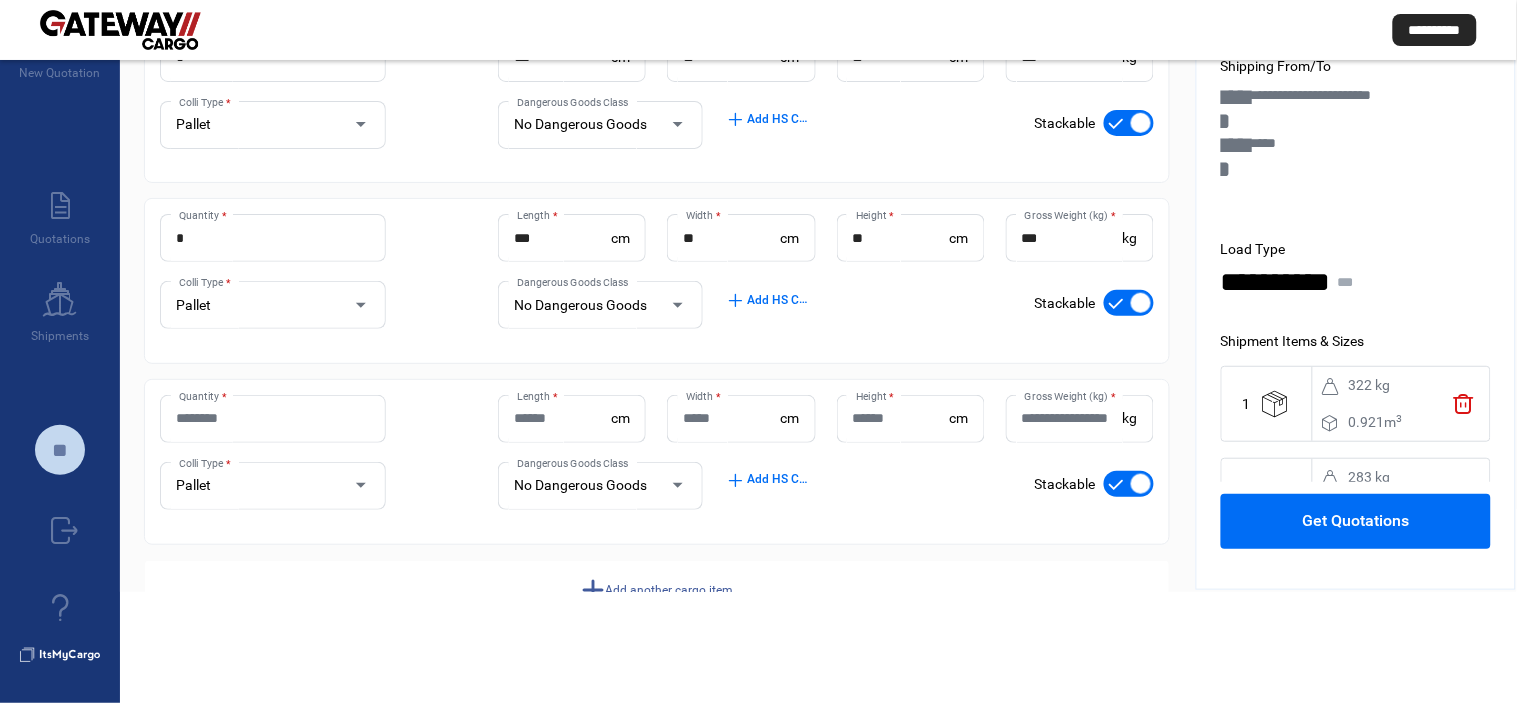 click on "Quantity *" at bounding box center (273, 418) 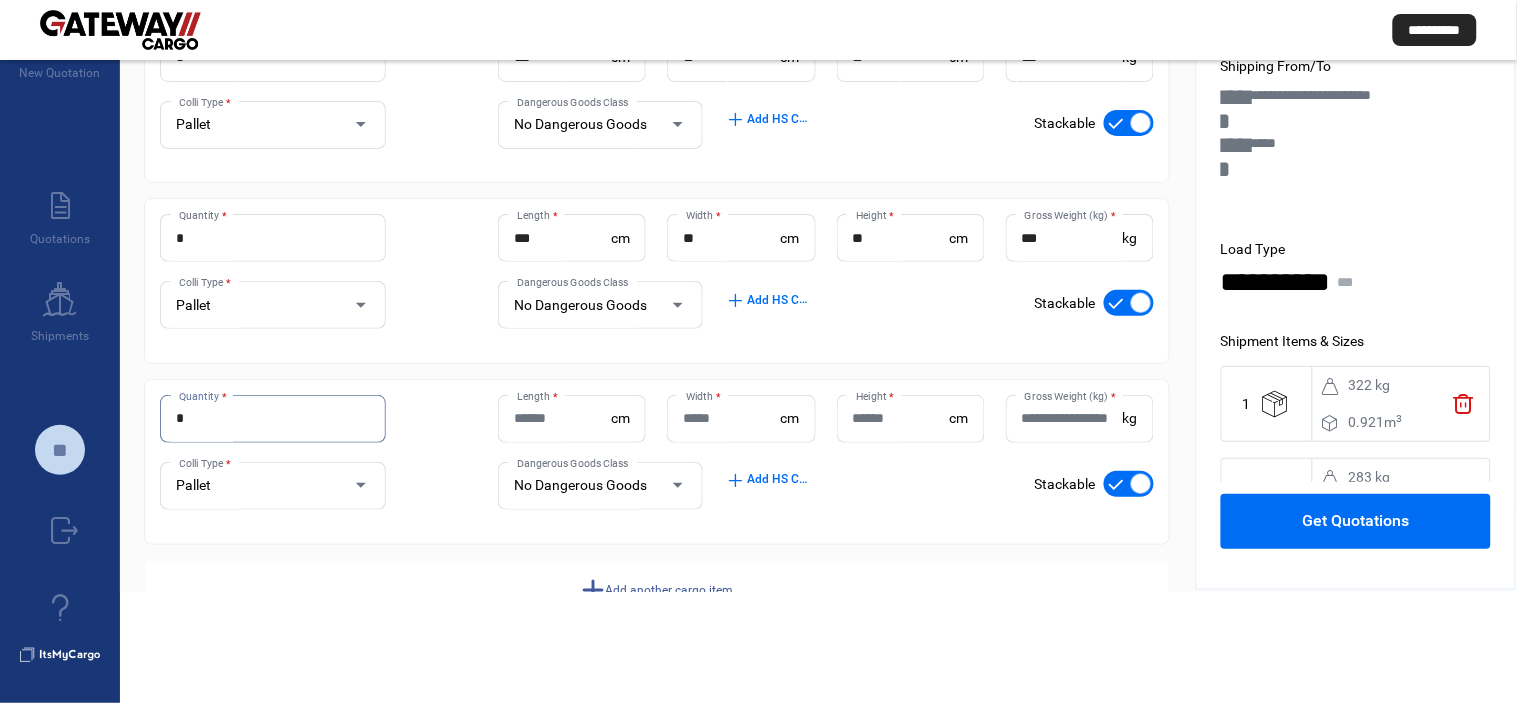 type on "*" 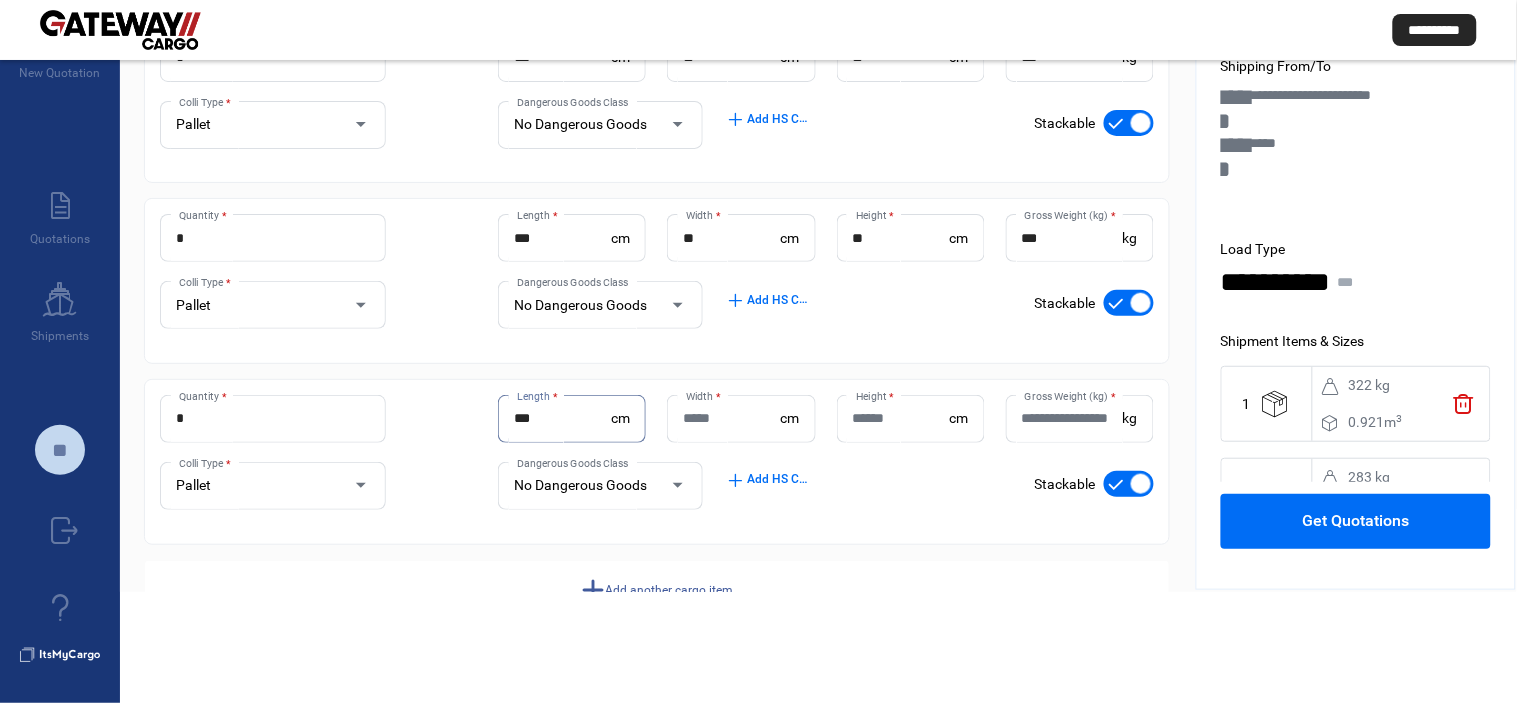 type on "***" 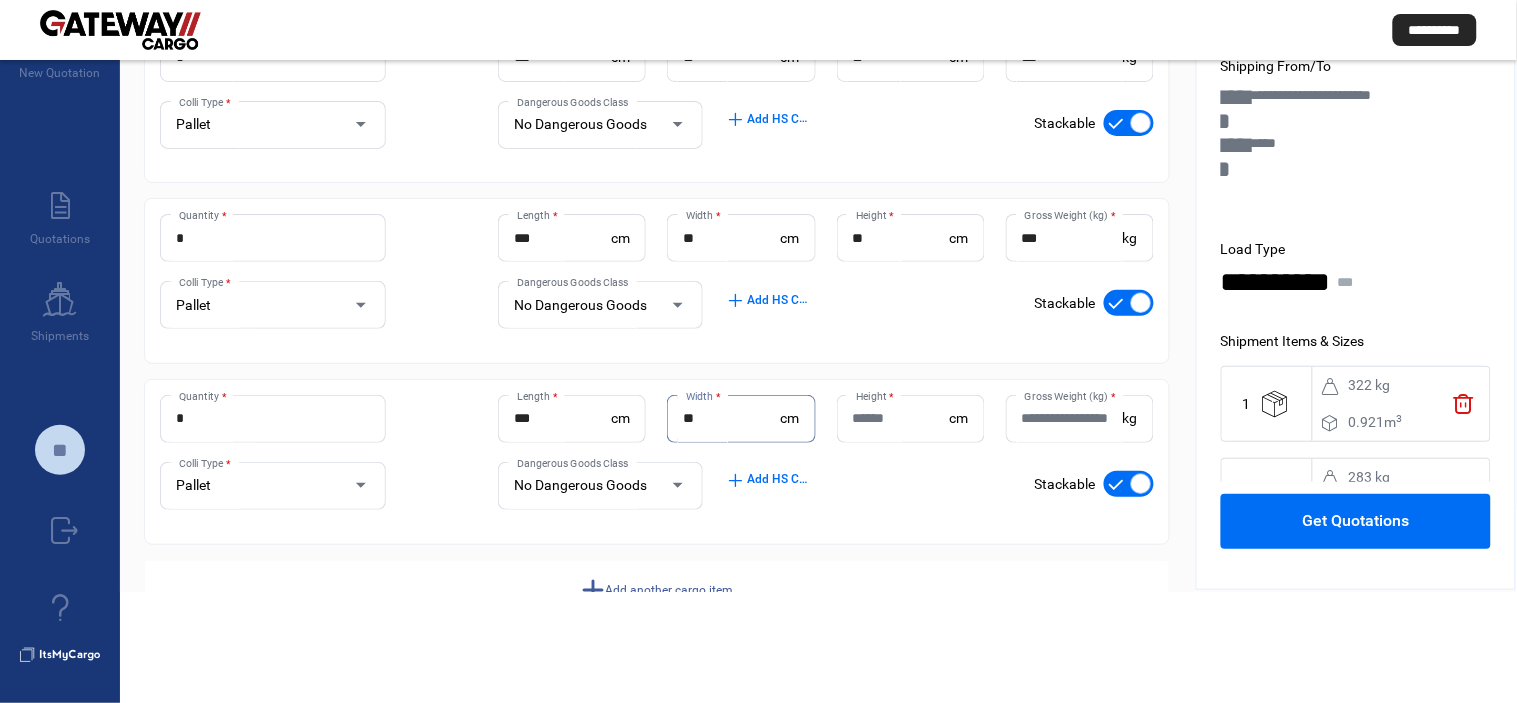 type on "**" 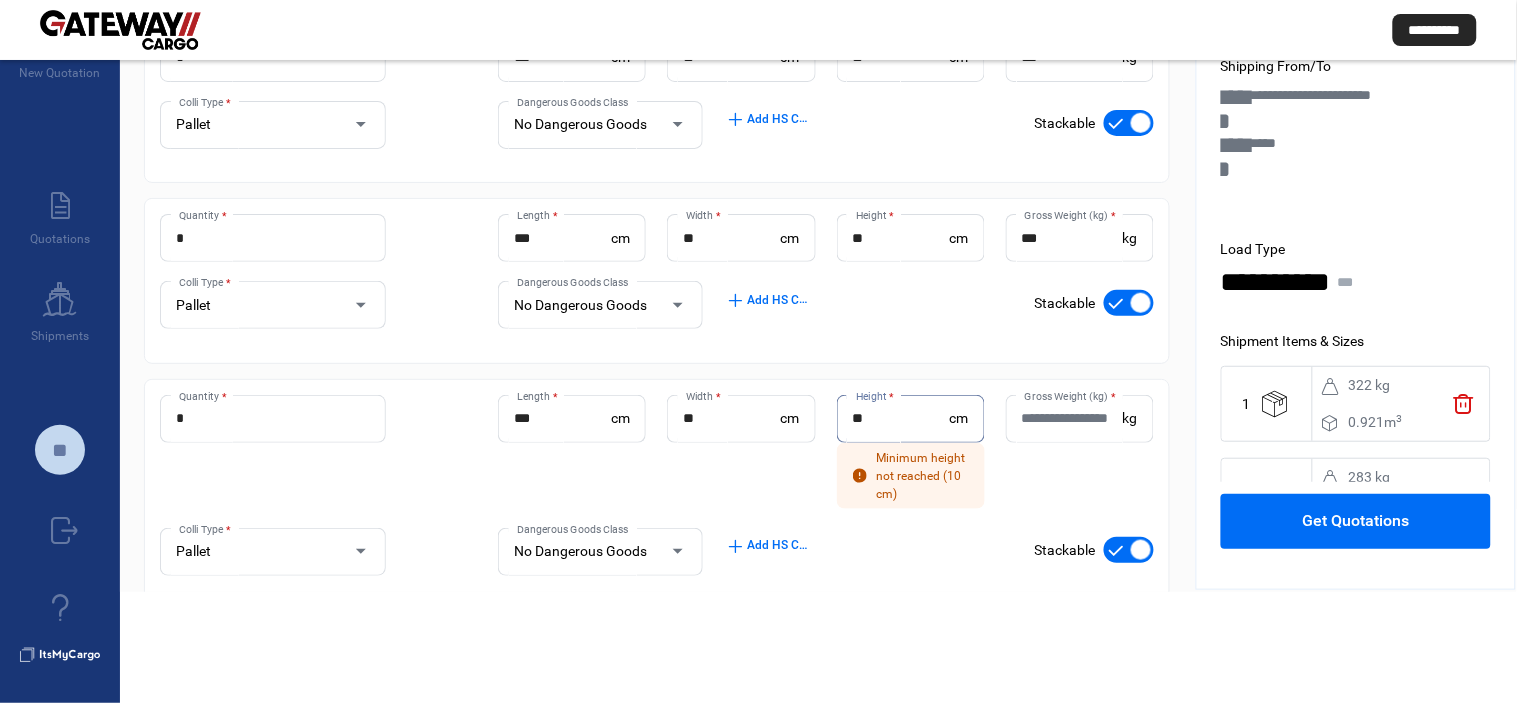 type on "**" 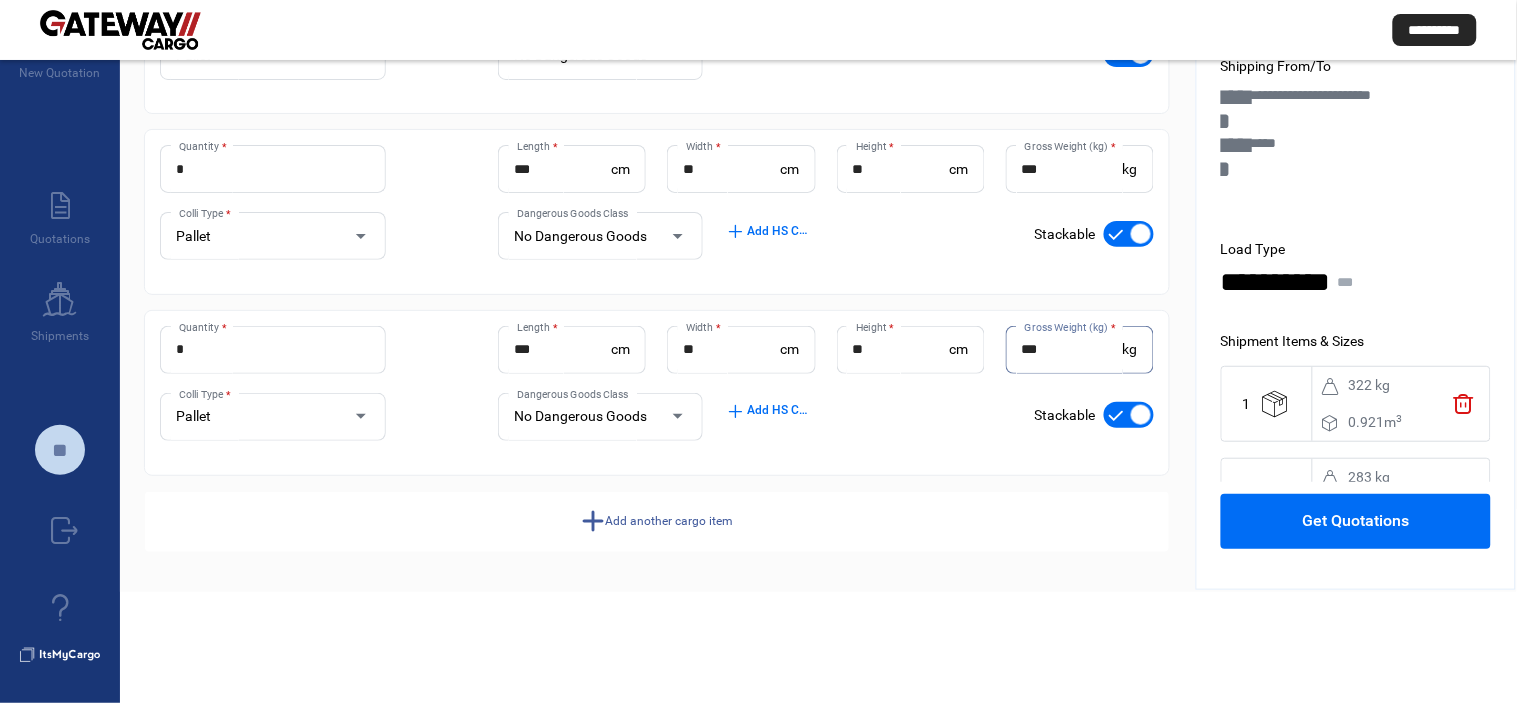 scroll, scrollTop: 302, scrollLeft: 0, axis: vertical 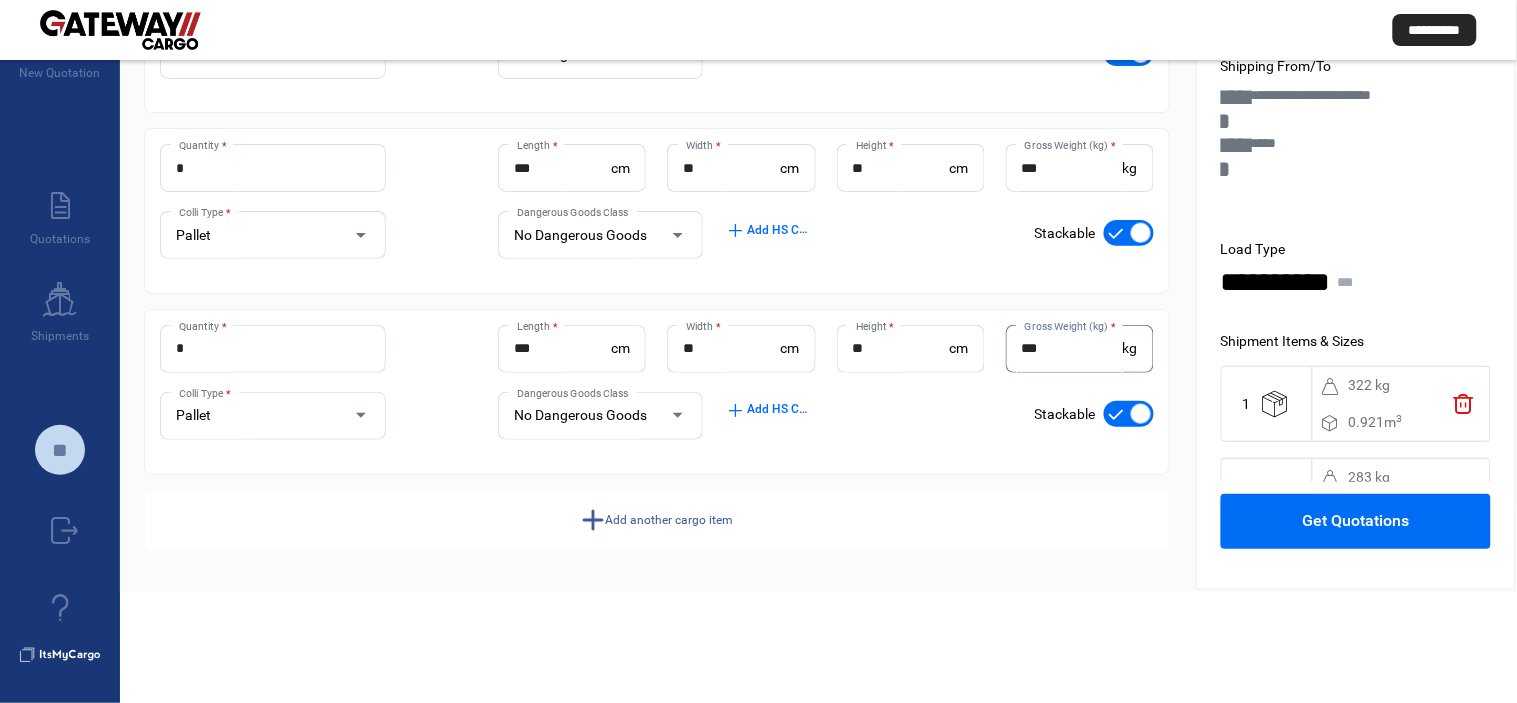 type on "***" 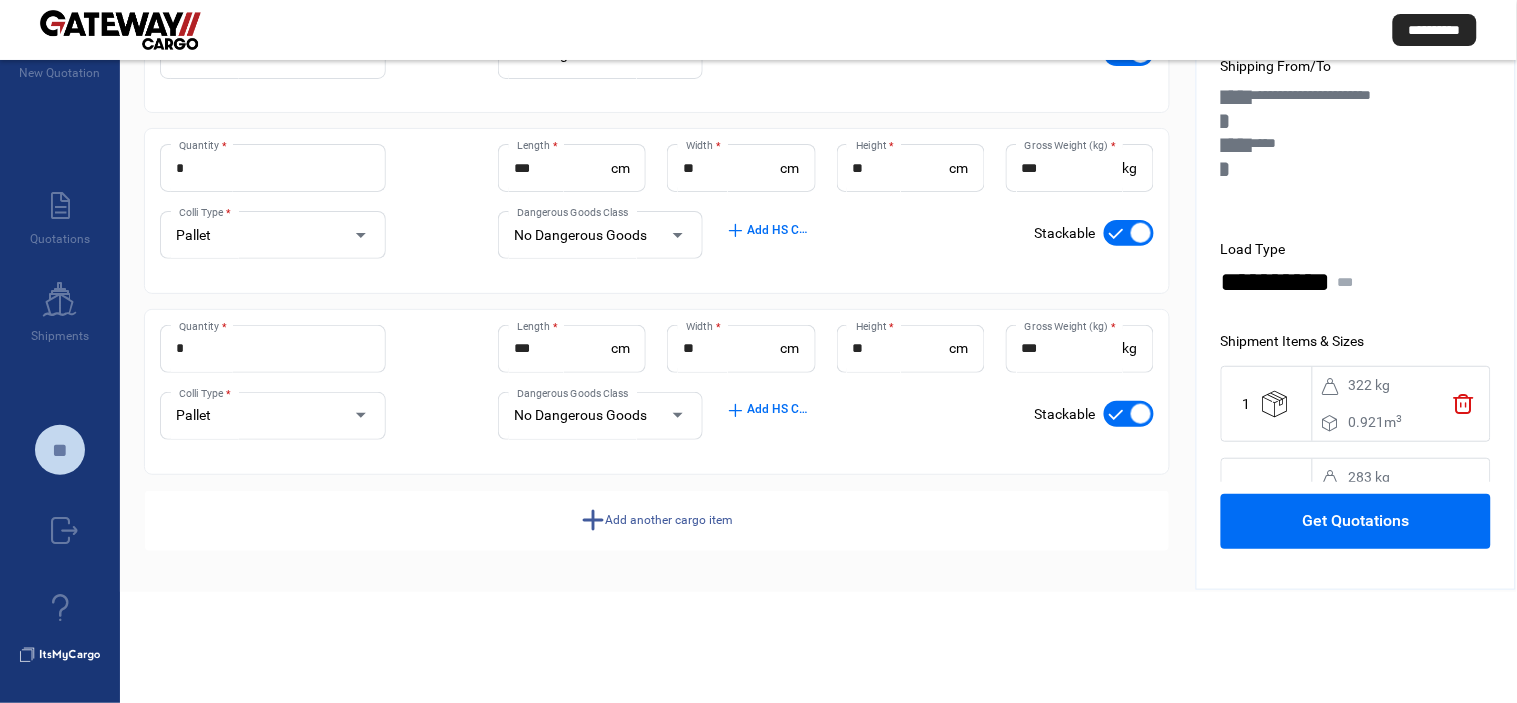 click on "add" 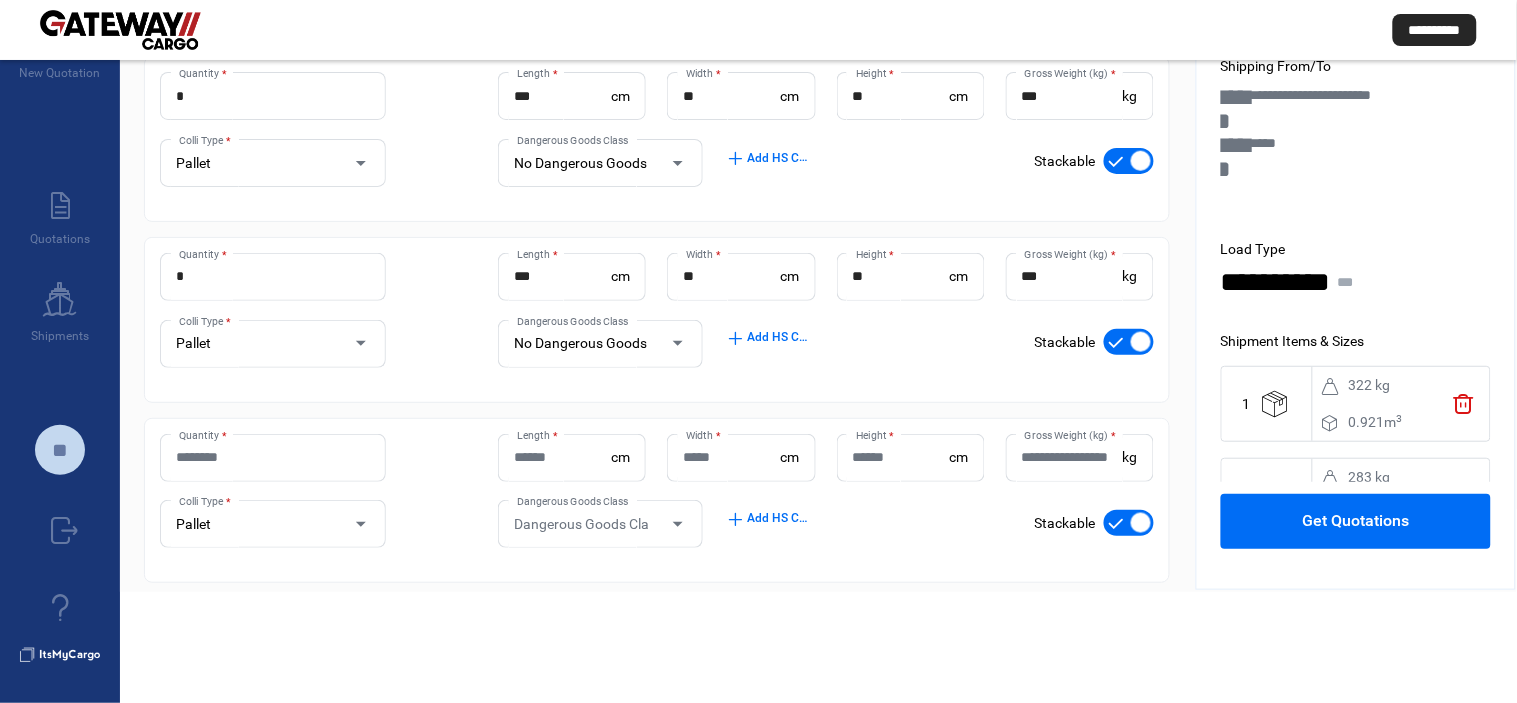 scroll, scrollTop: 413, scrollLeft: 0, axis: vertical 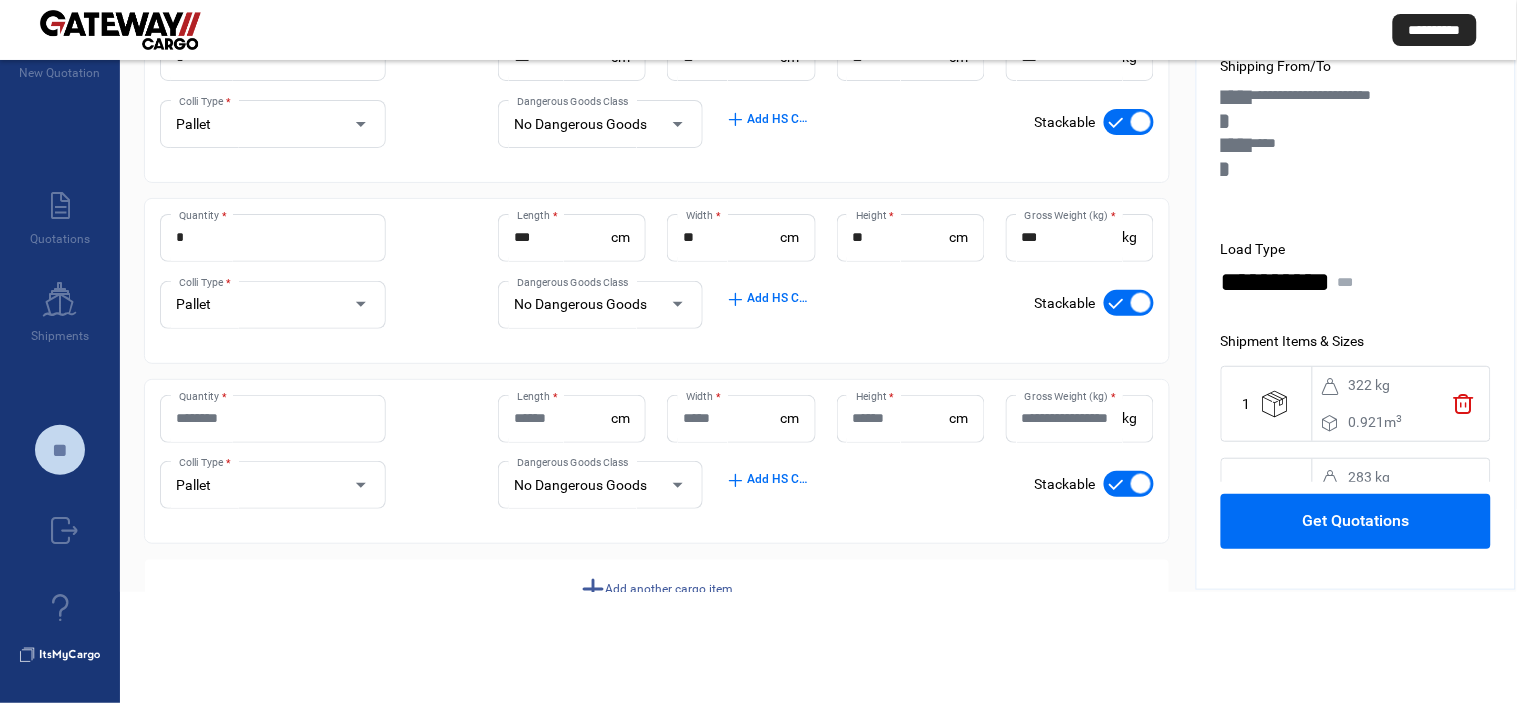 click on "Quantity *" 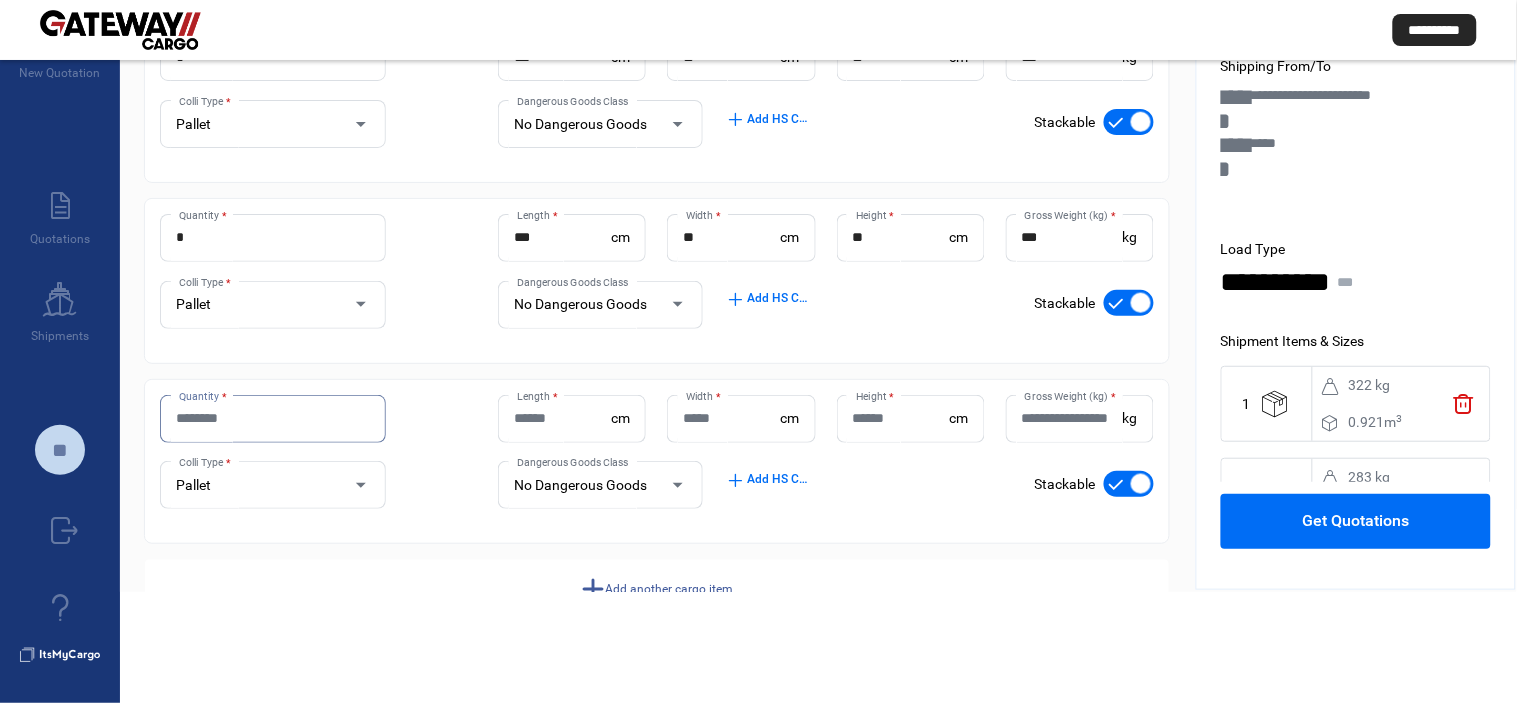 click on "Quantity *" at bounding box center (273, 418) 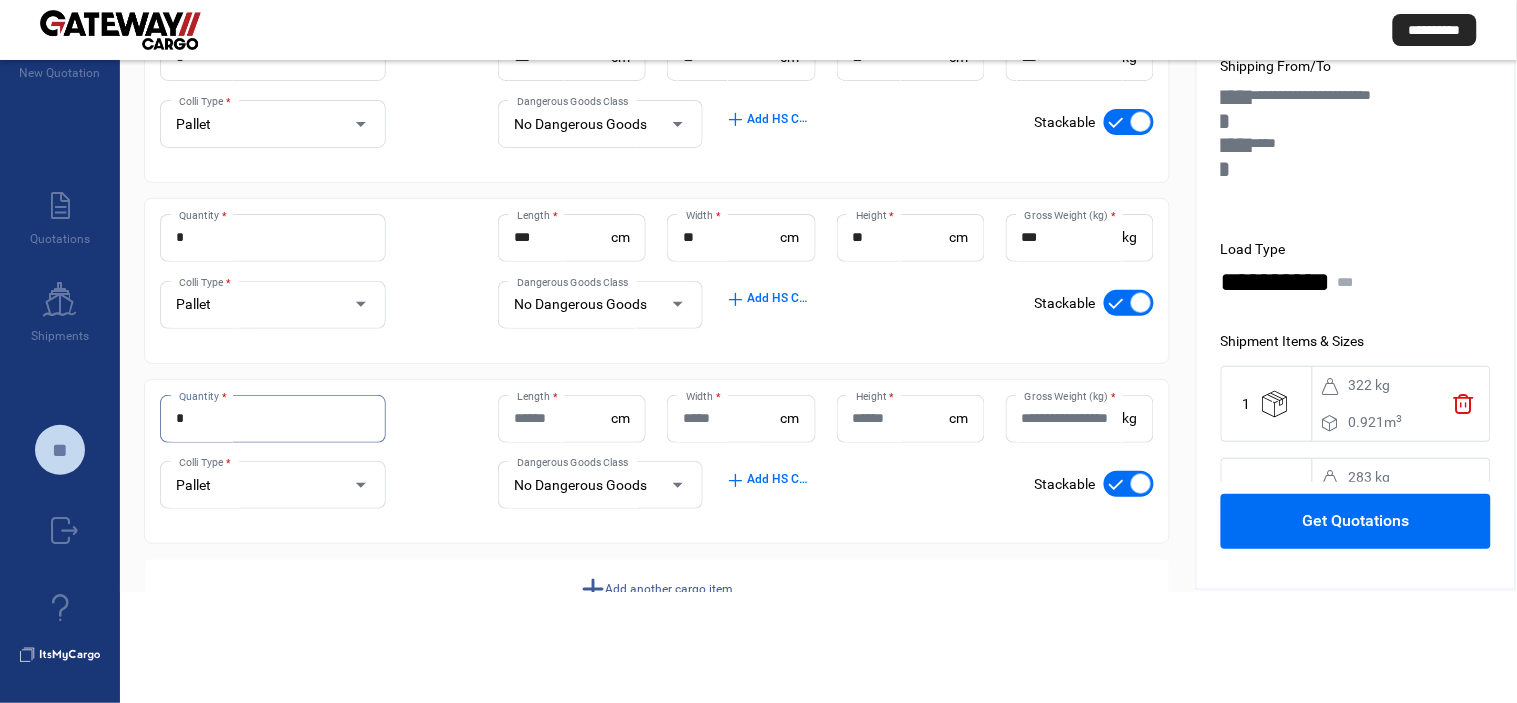 type on "*" 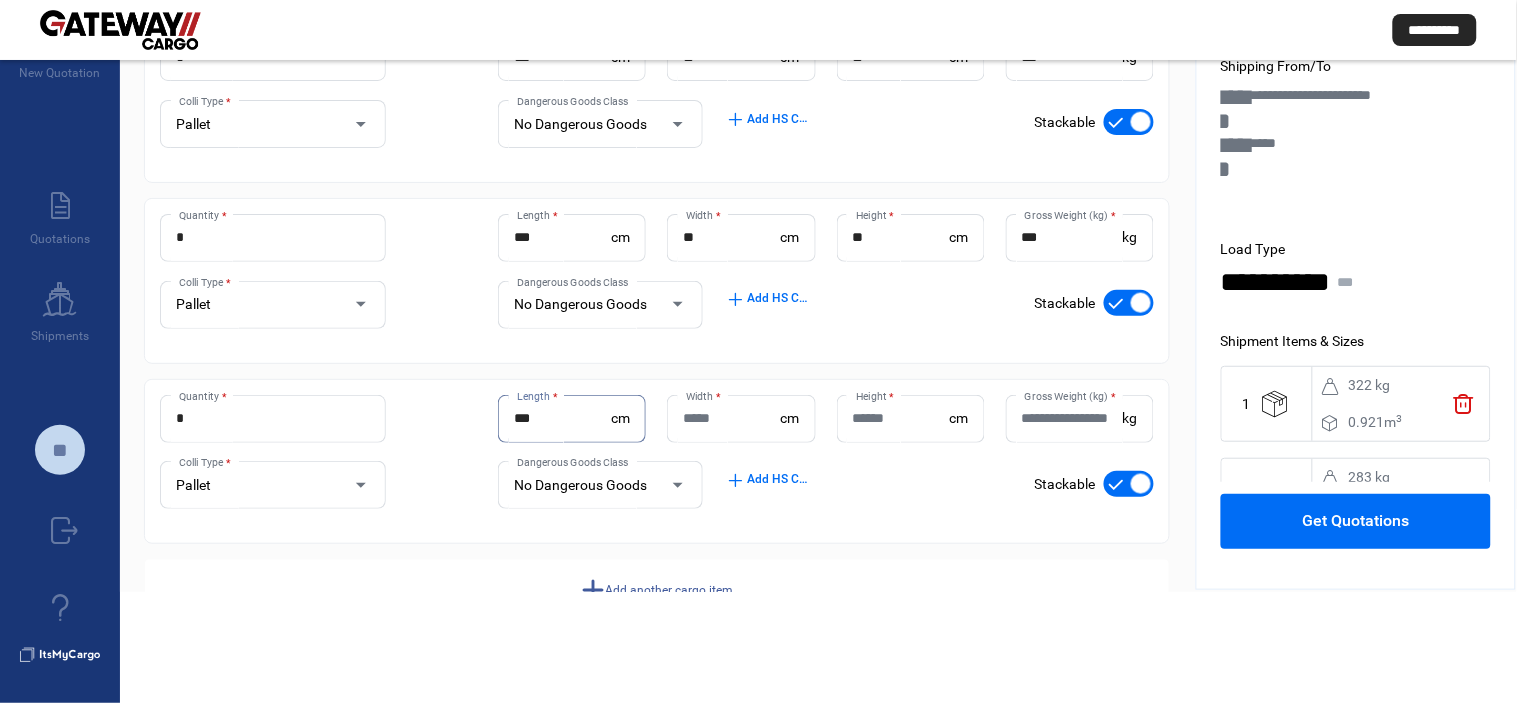 type on "***" 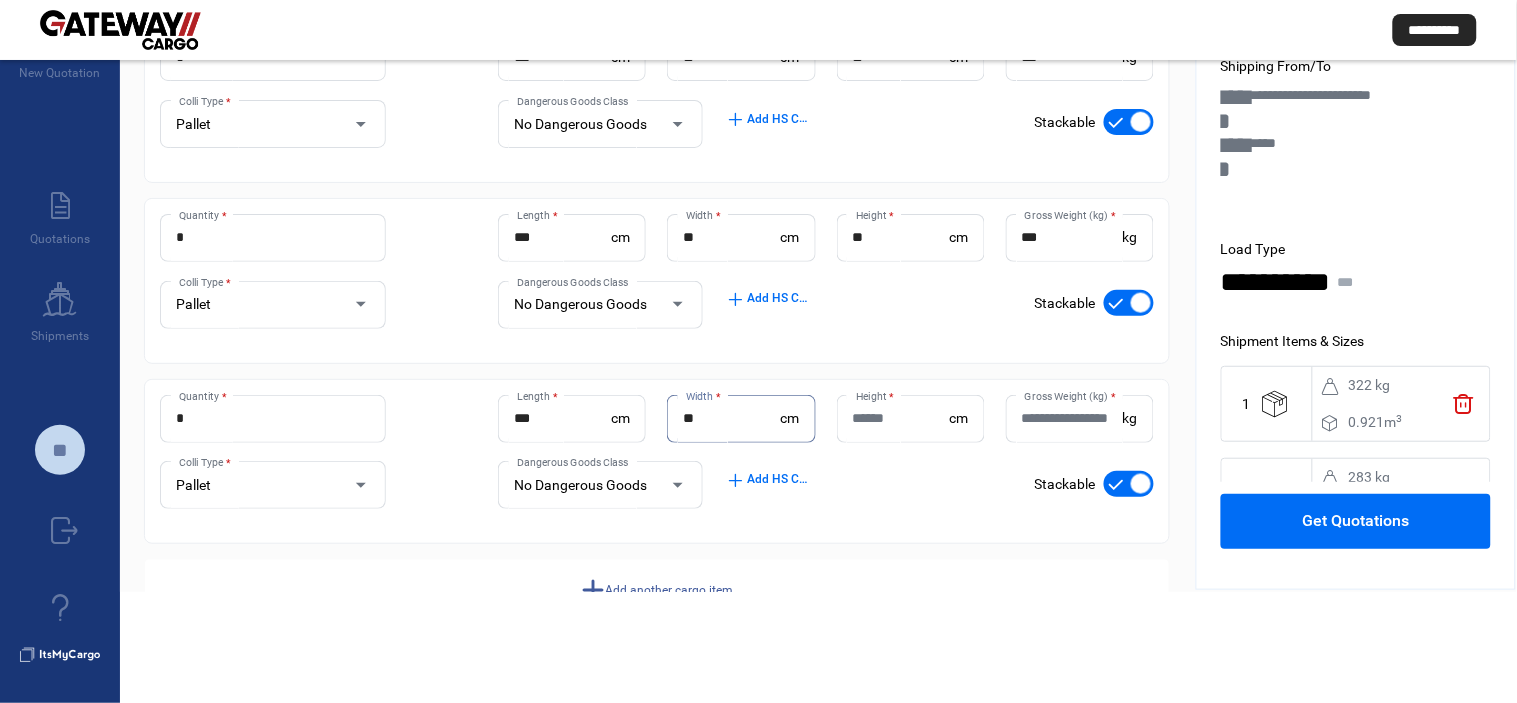 type on "**" 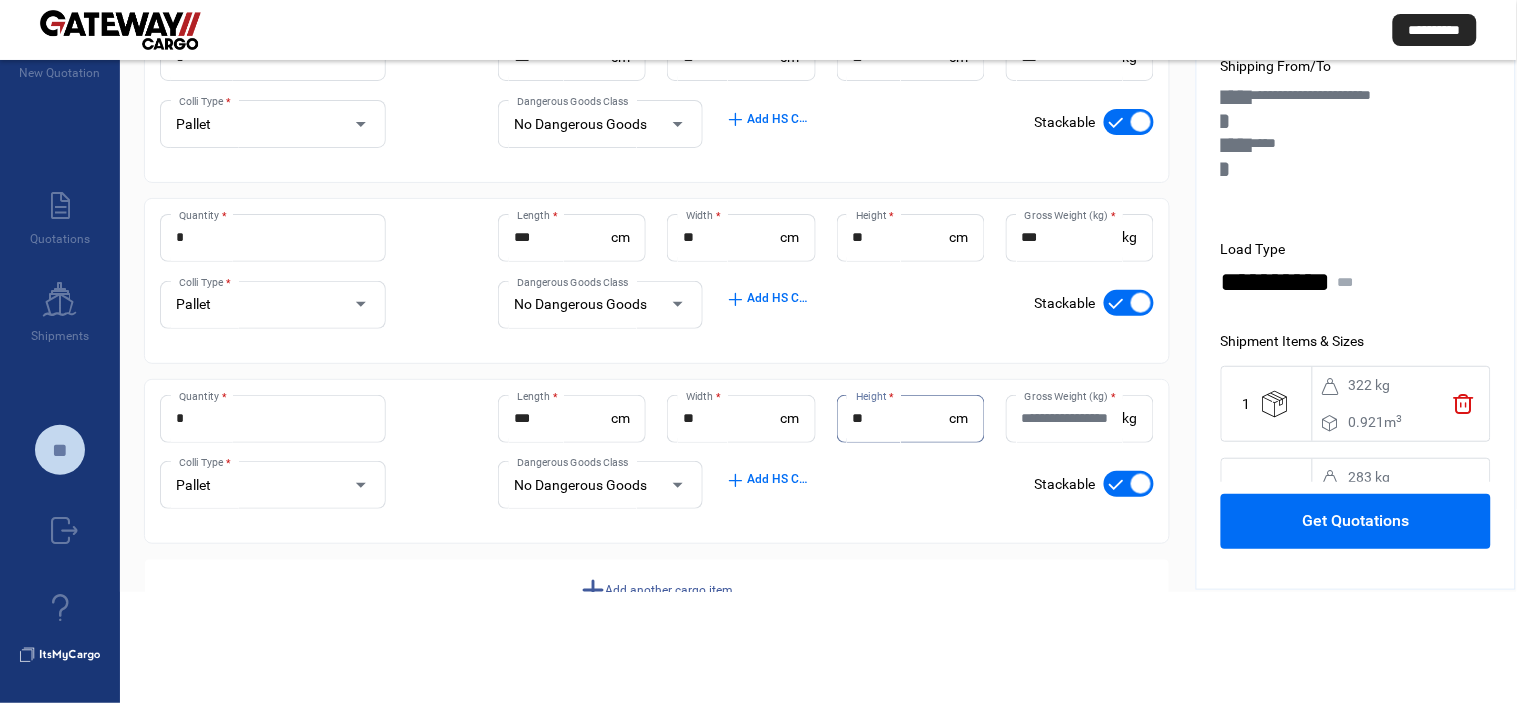 type on "**" 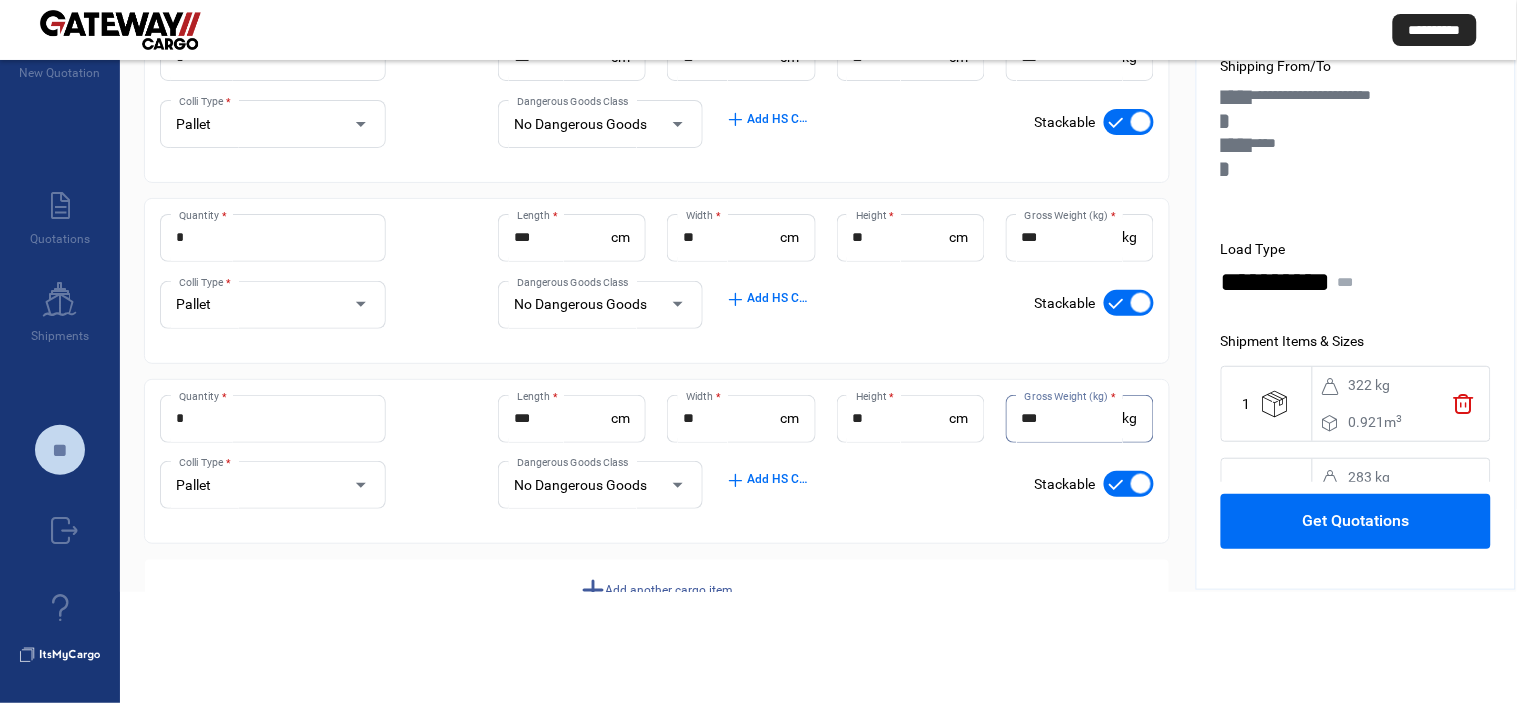 type on "***" 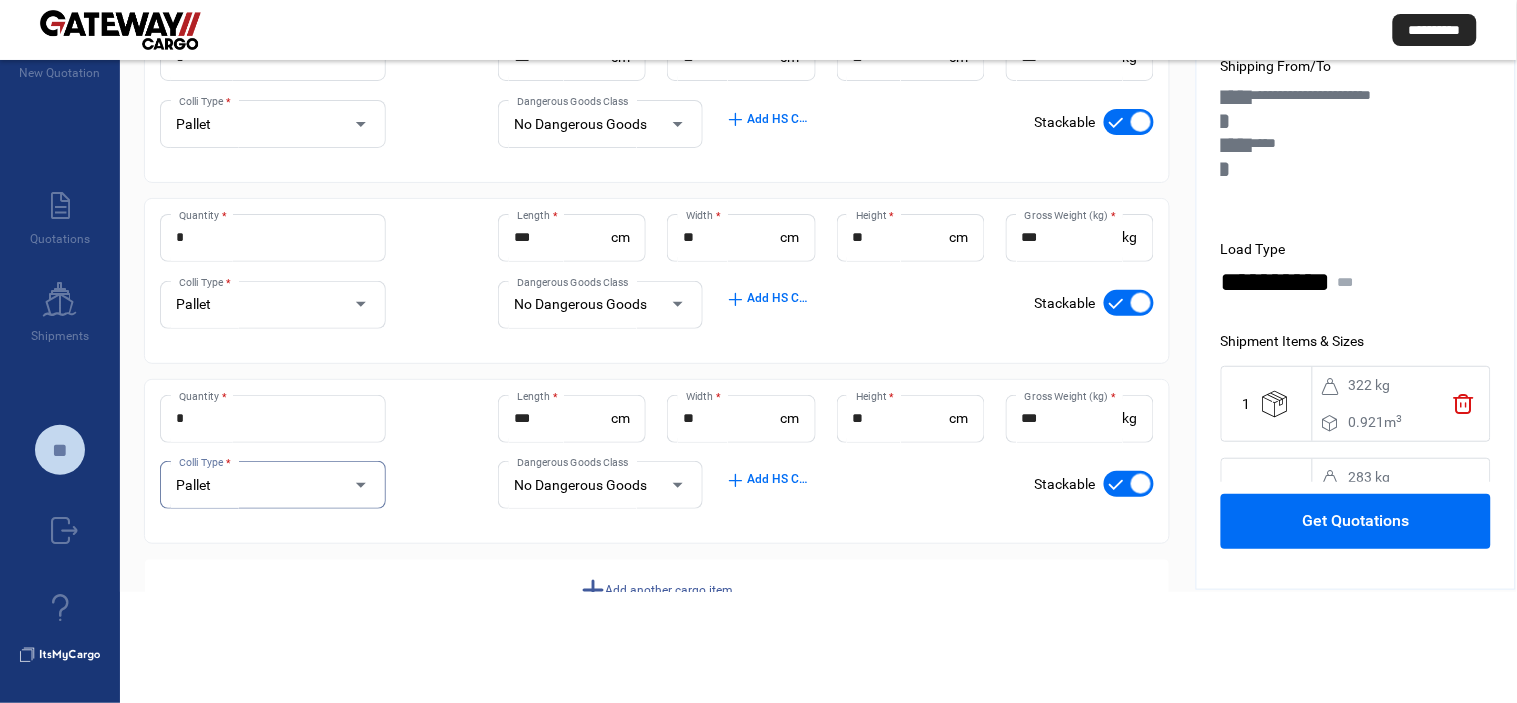 click on "Add another cargo item" 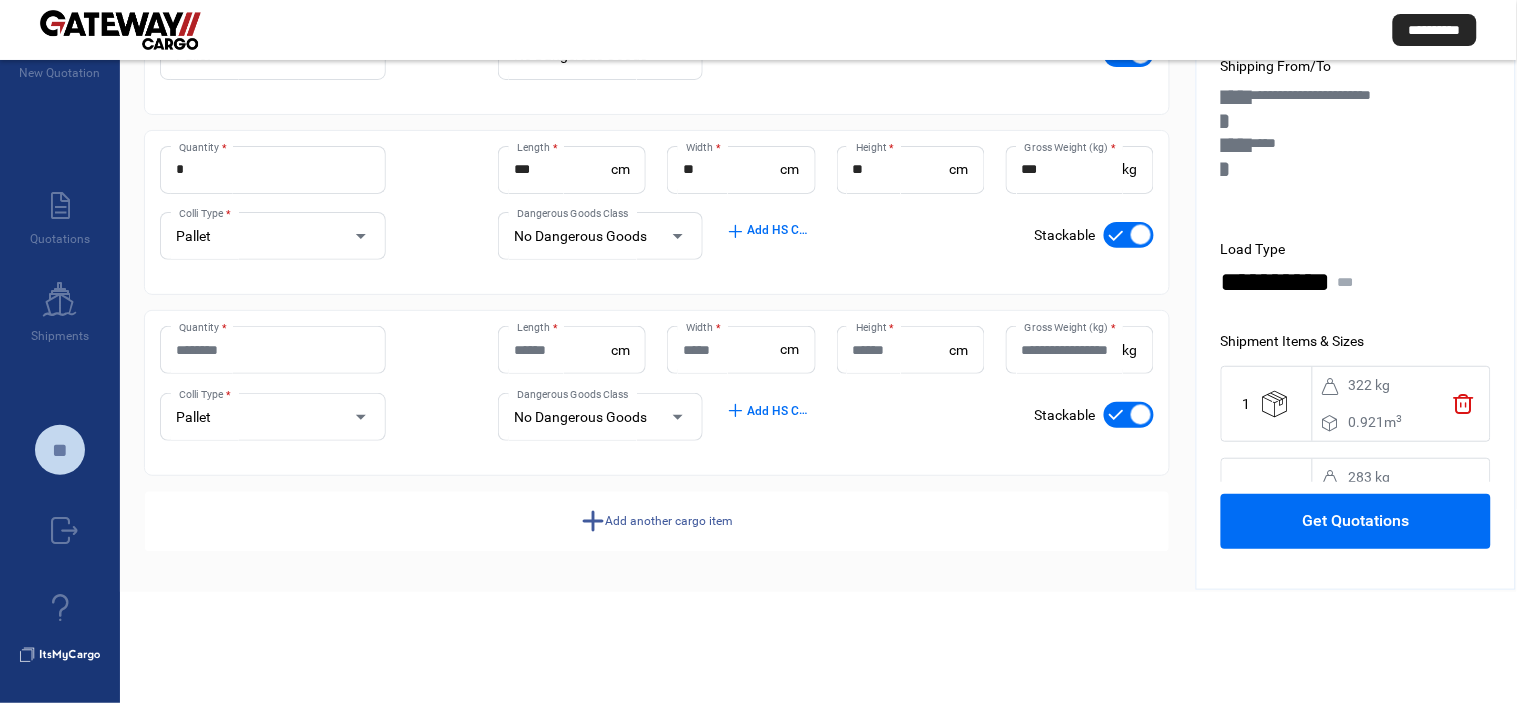 scroll, scrollTop: 663, scrollLeft: 0, axis: vertical 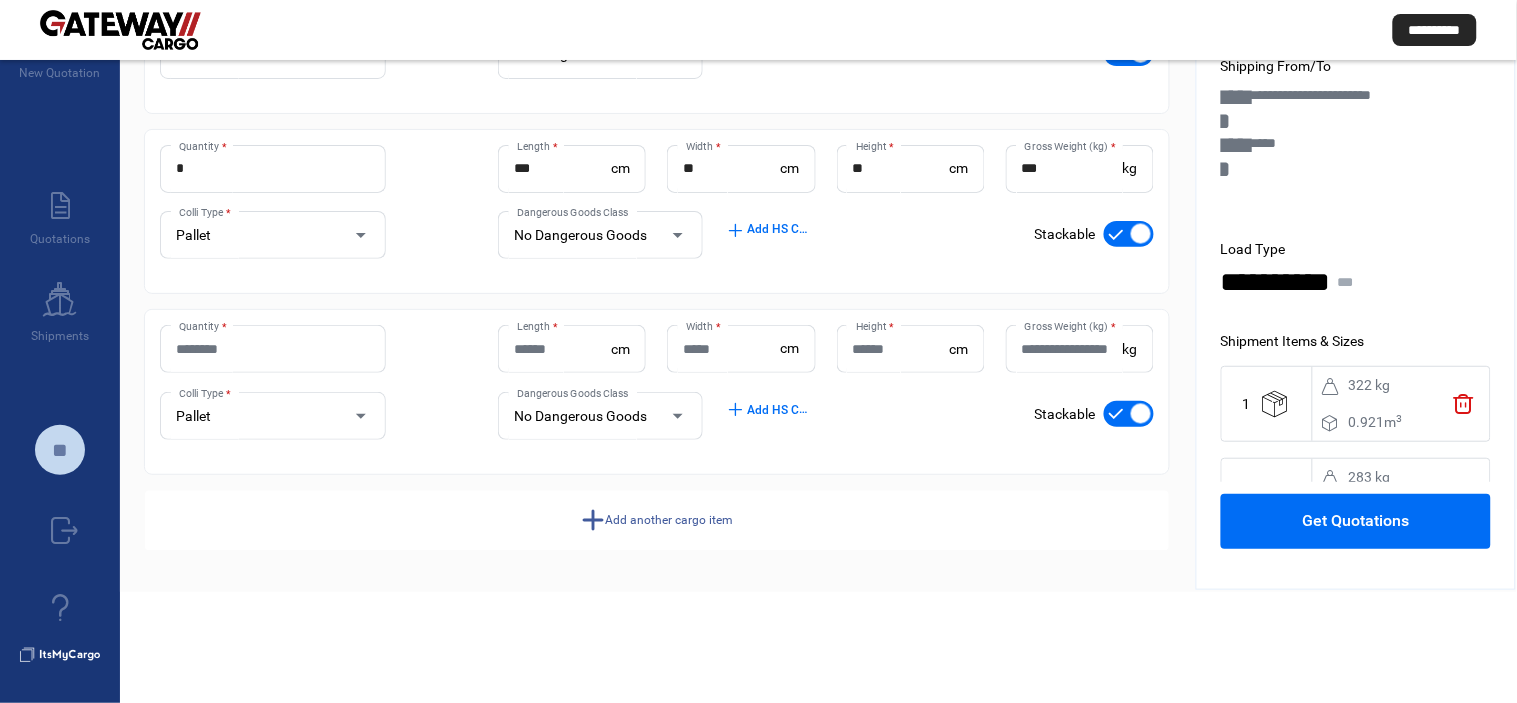click on "Quantity *" at bounding box center (273, 349) 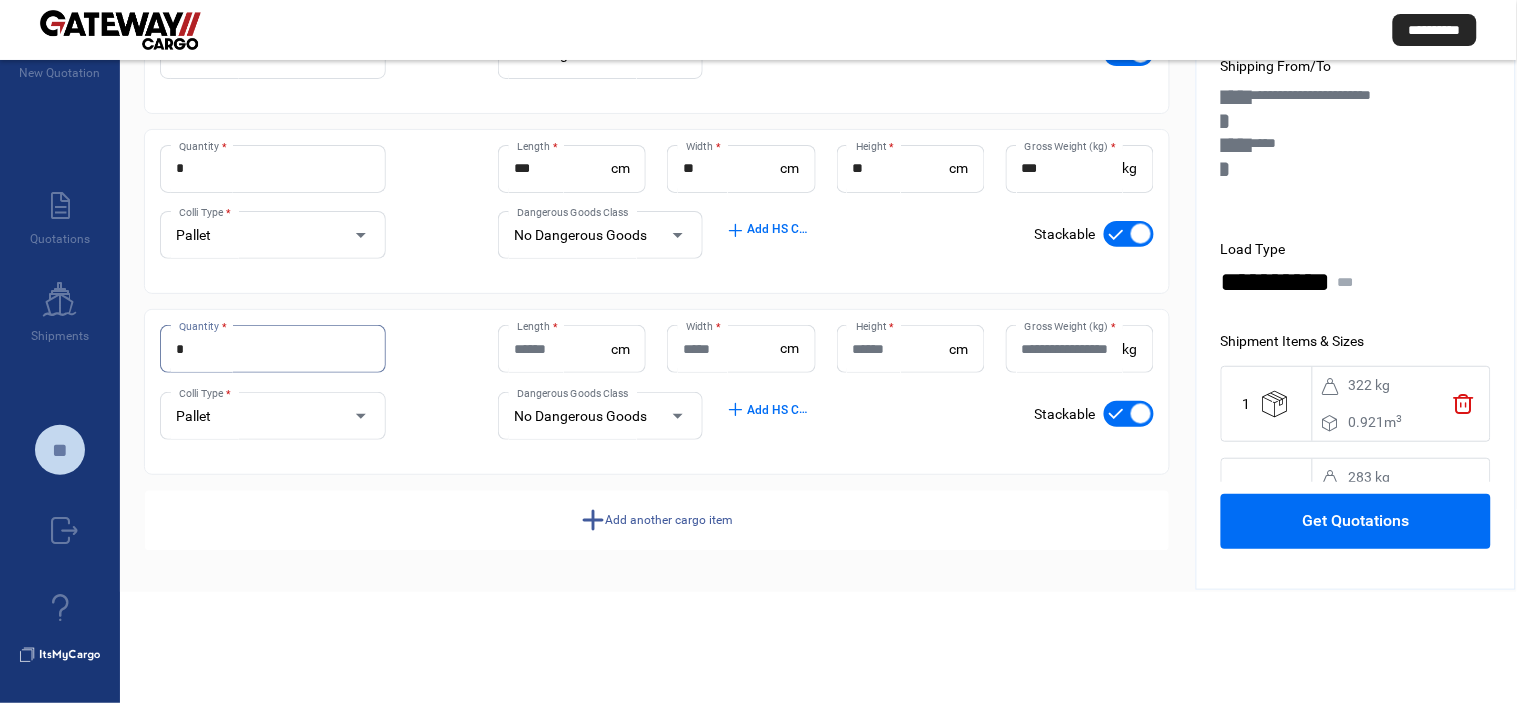 type on "*" 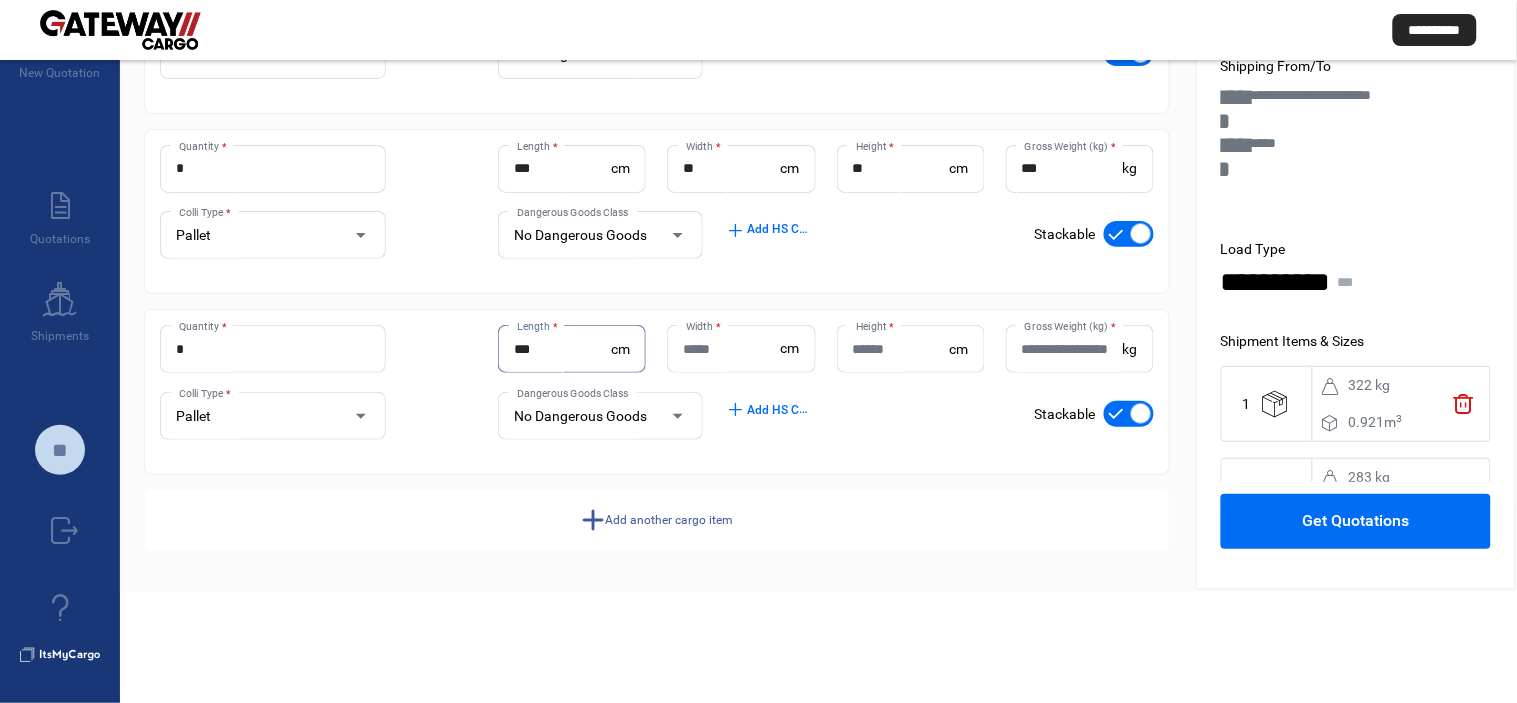 type on "***" 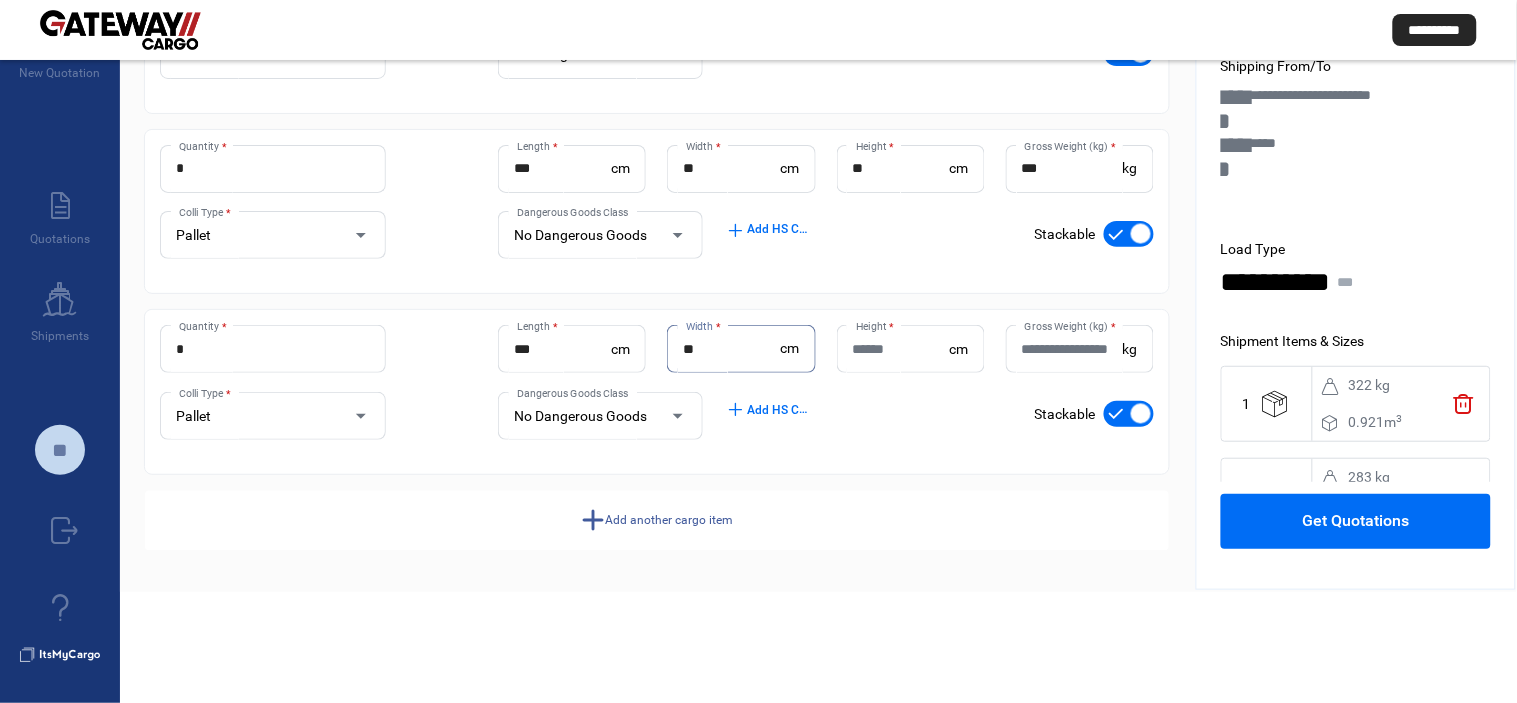 type on "**" 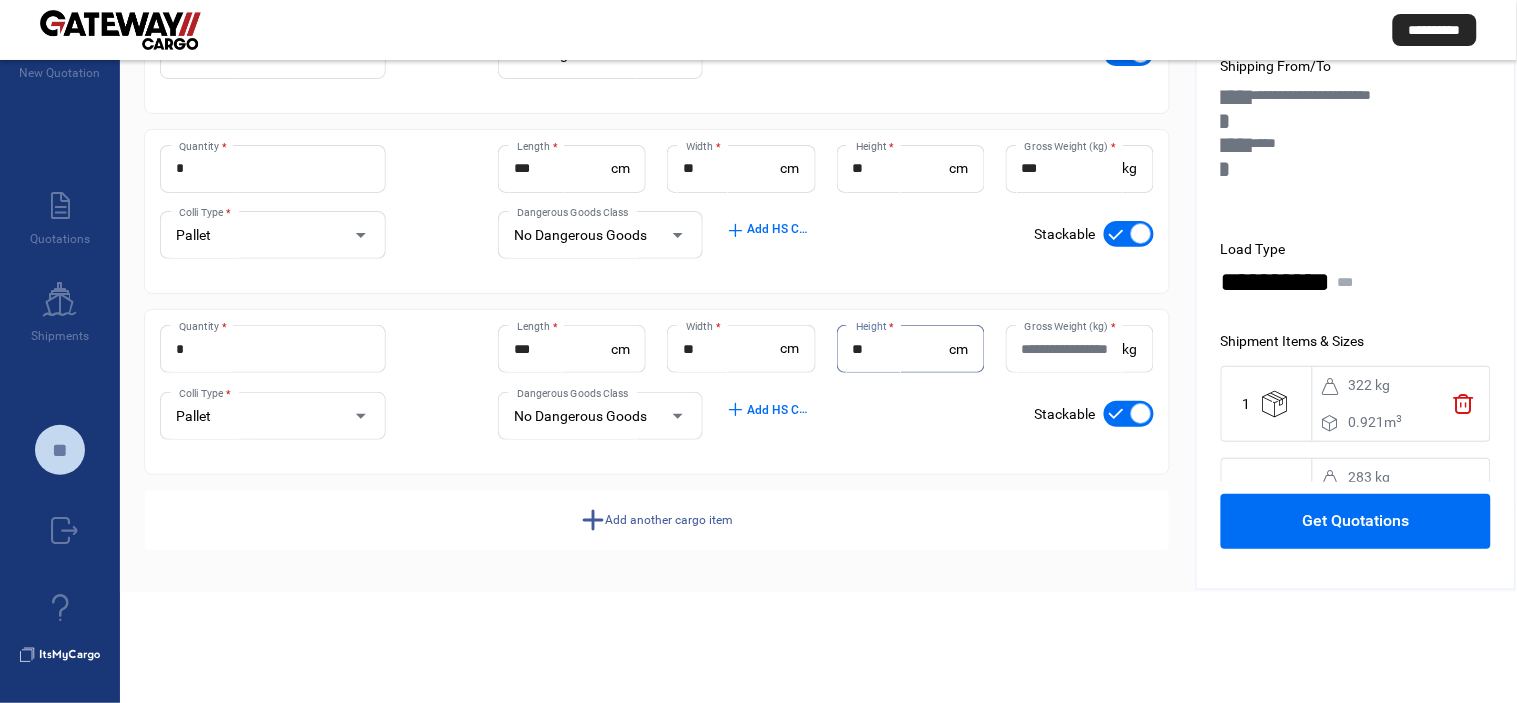 type on "**" 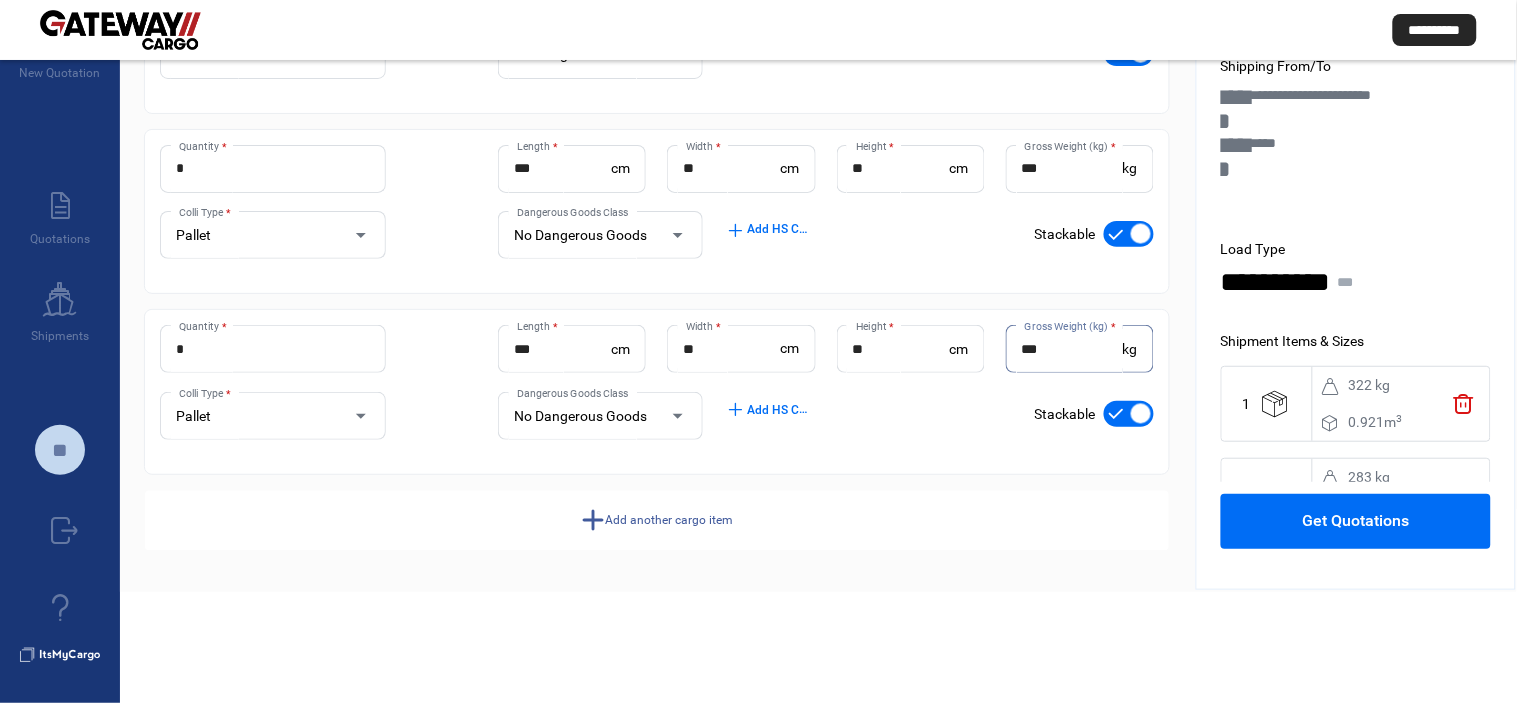 type on "***" 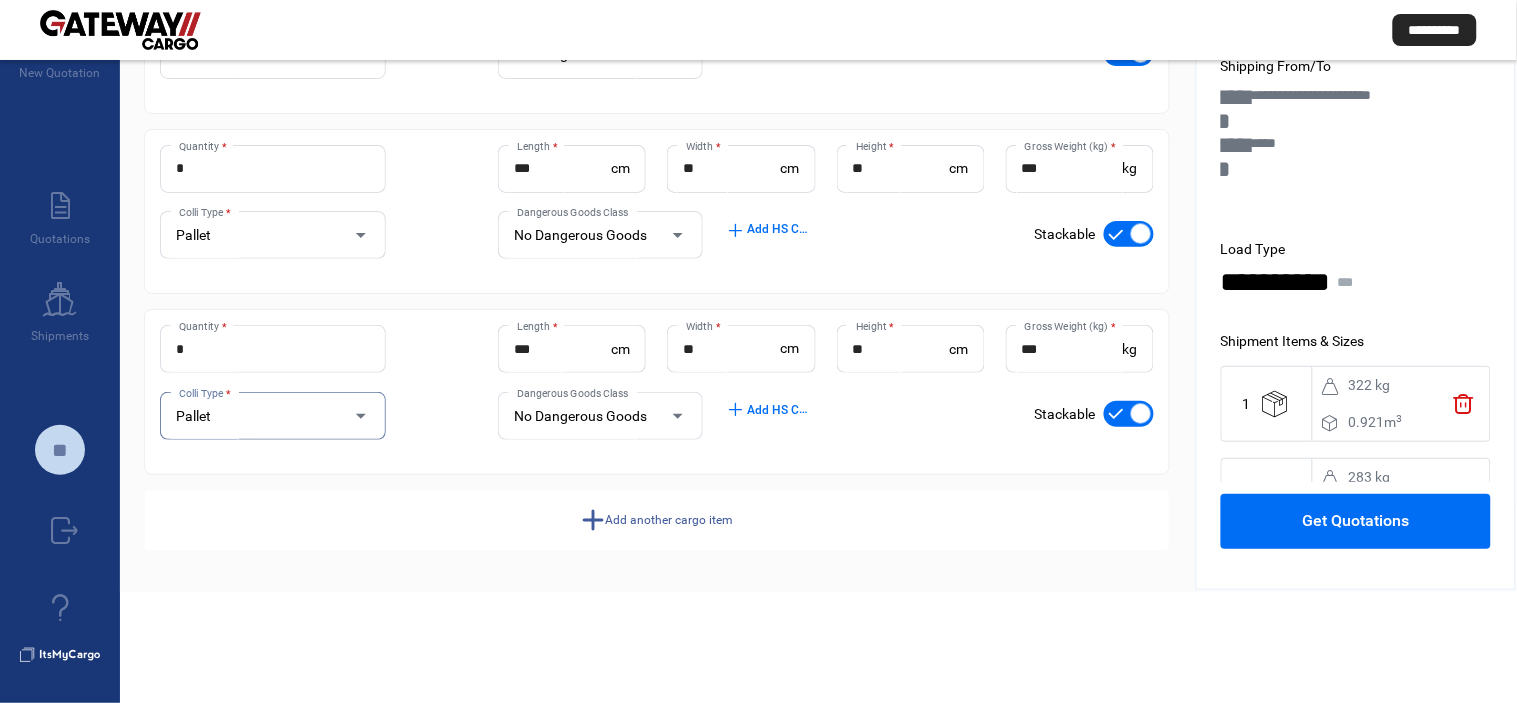 scroll, scrollTop: 115, scrollLeft: 0, axis: vertical 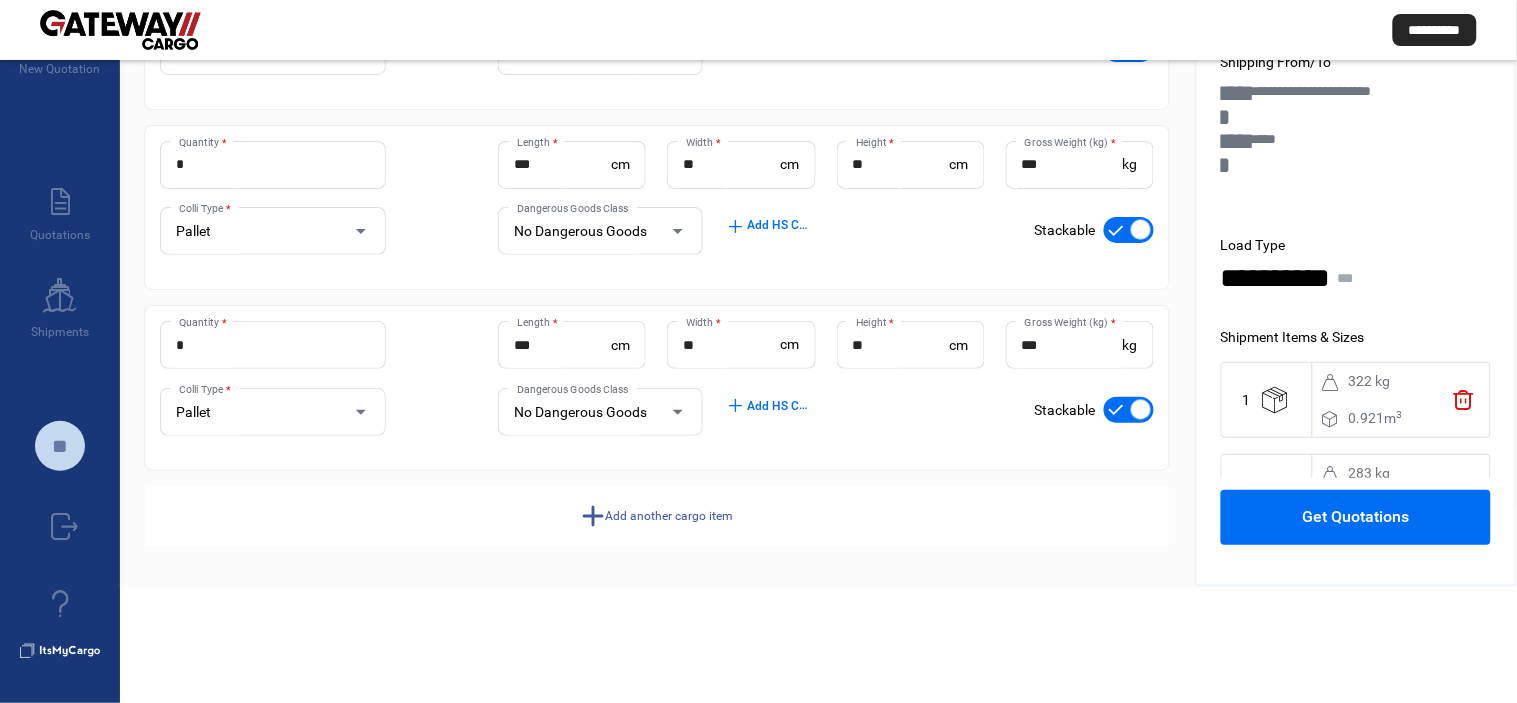 click on "add  Add another cargo item" 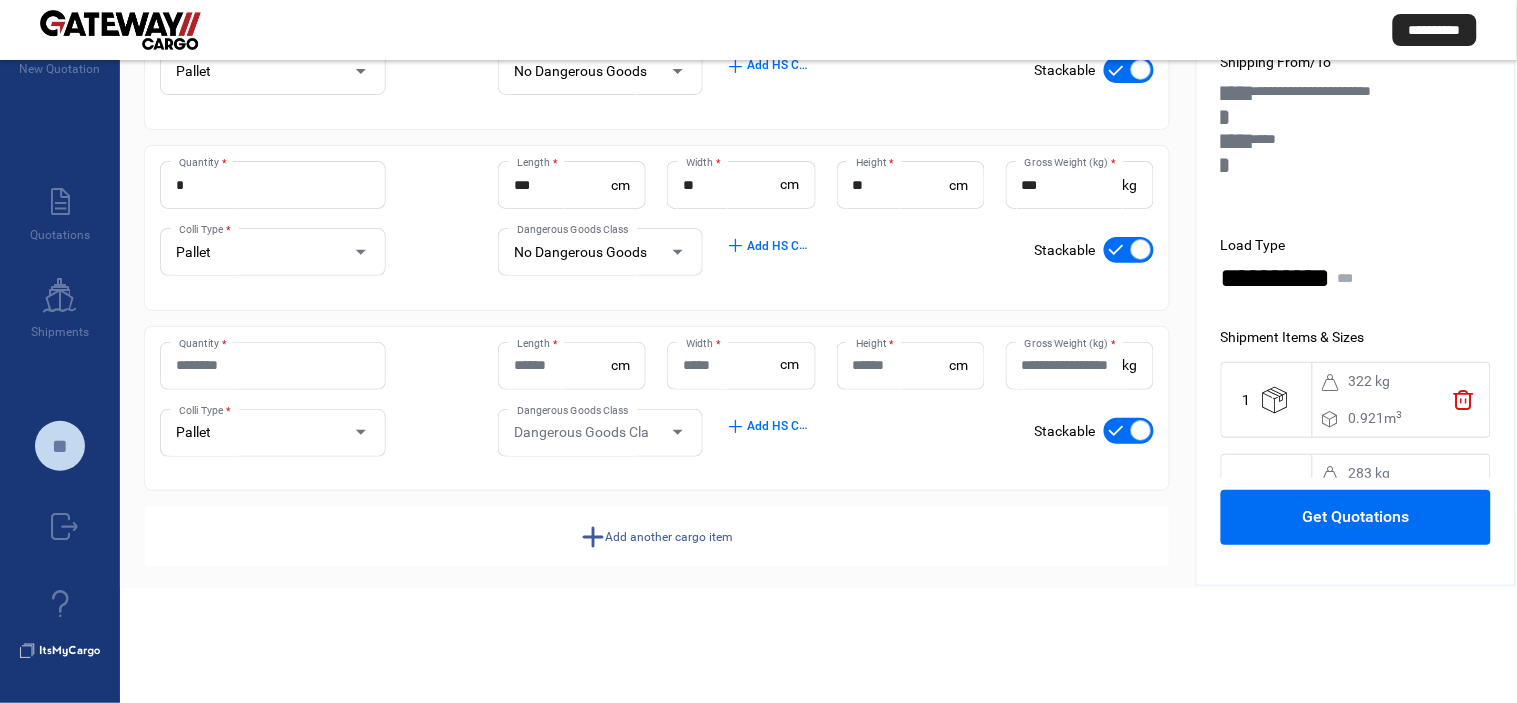 scroll, scrollTop: 844, scrollLeft: 0, axis: vertical 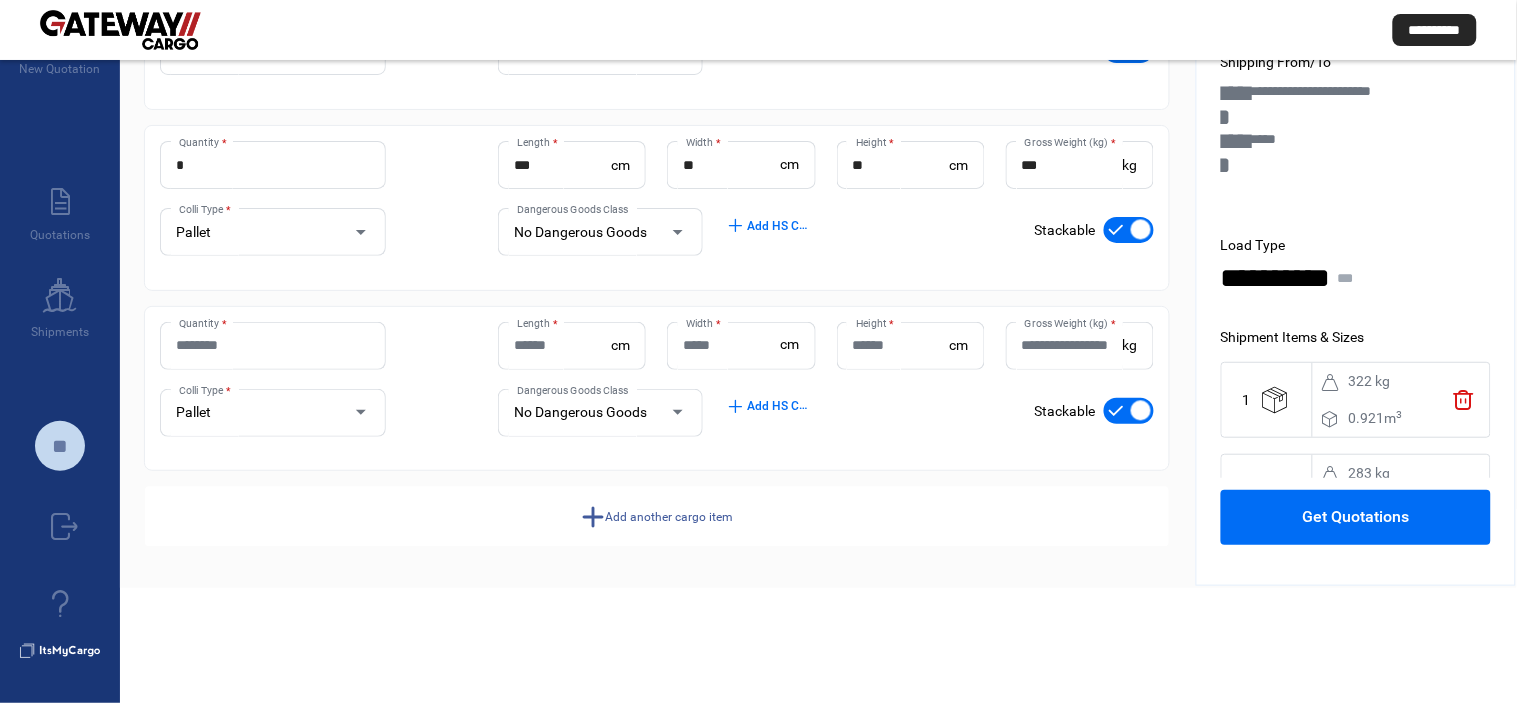 click on "Quantity *" 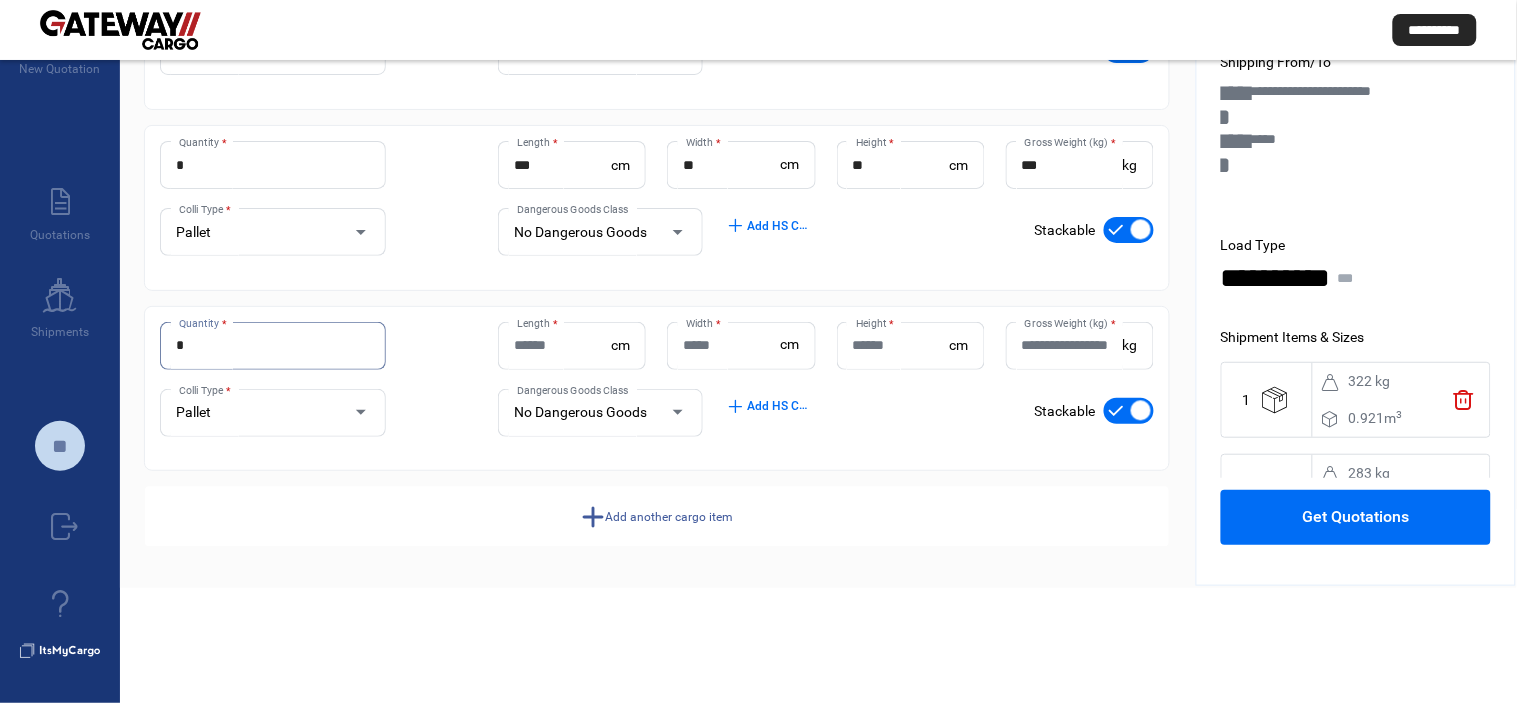 type on "*" 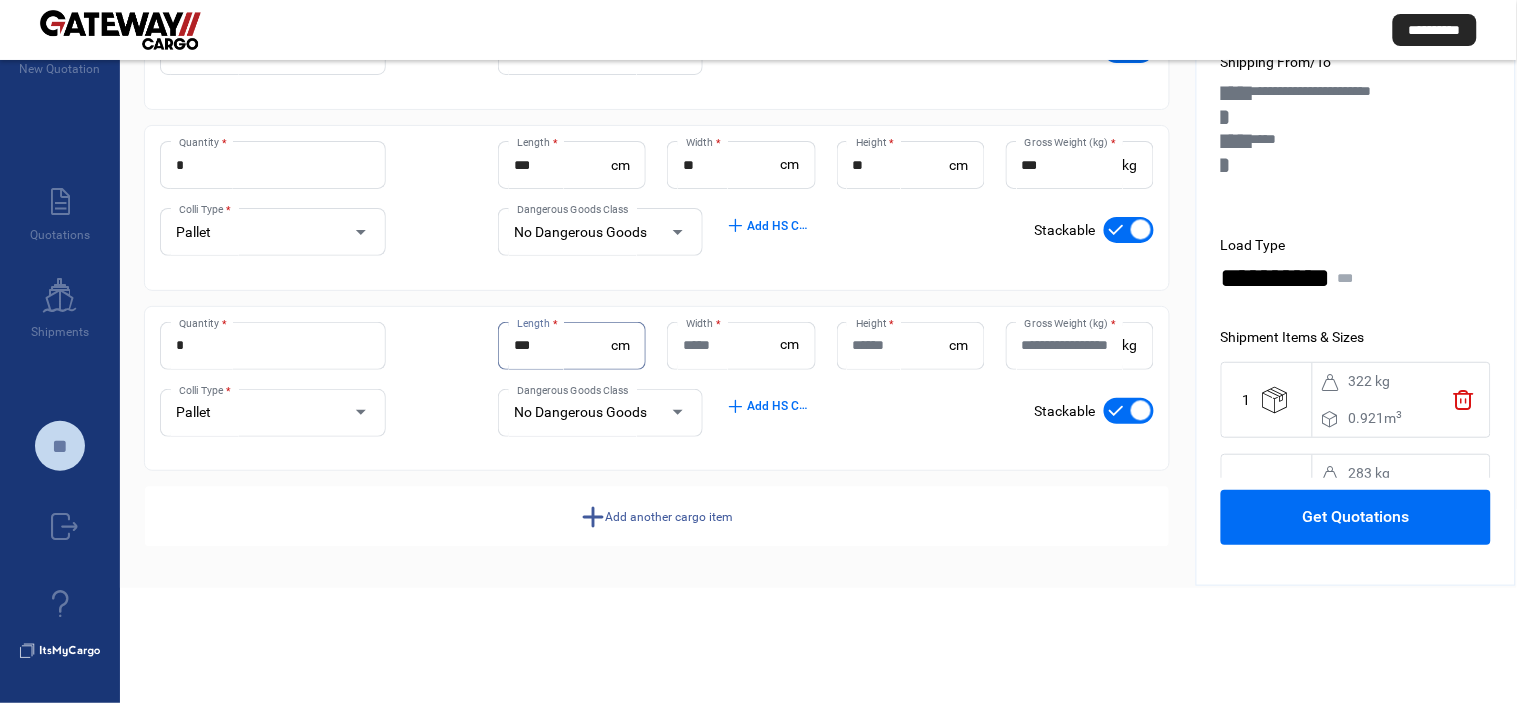 type on "***" 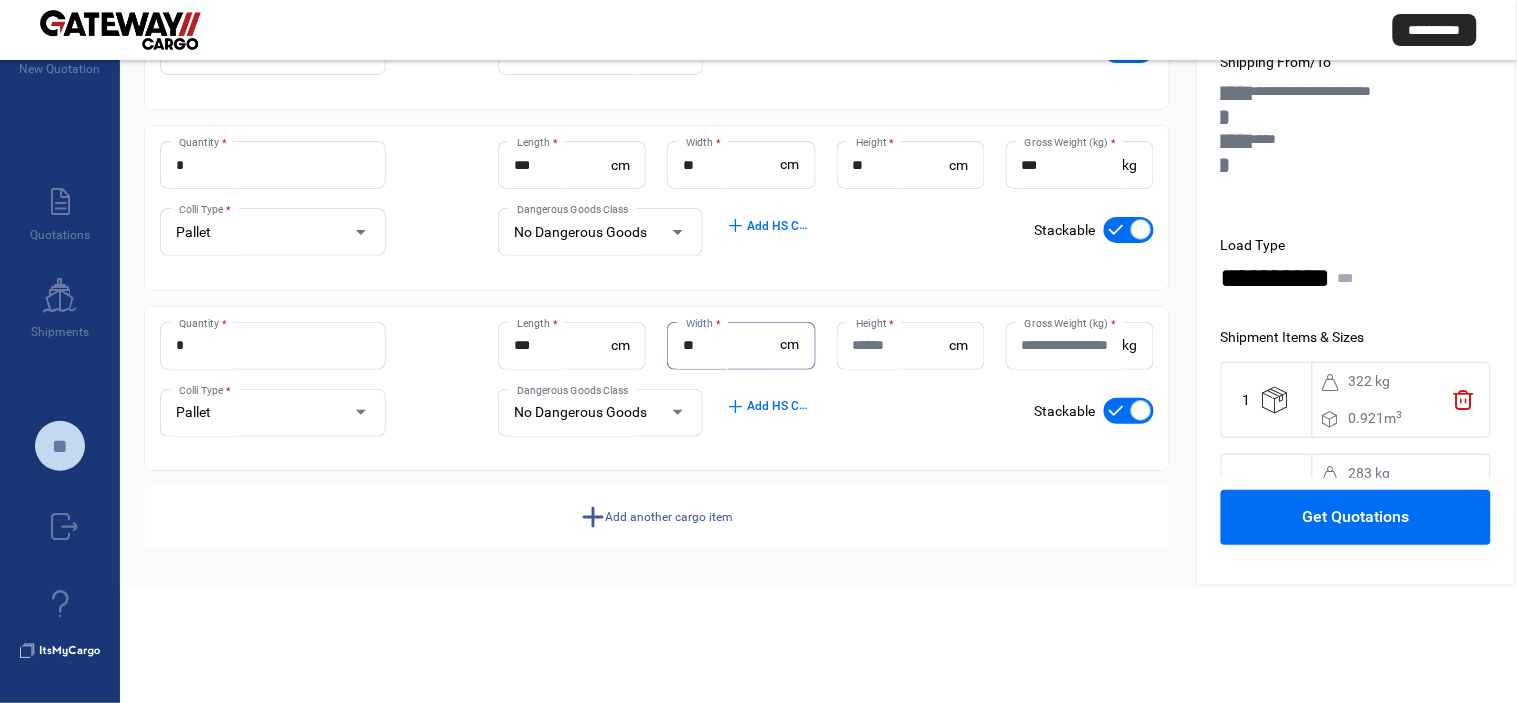 type on "**" 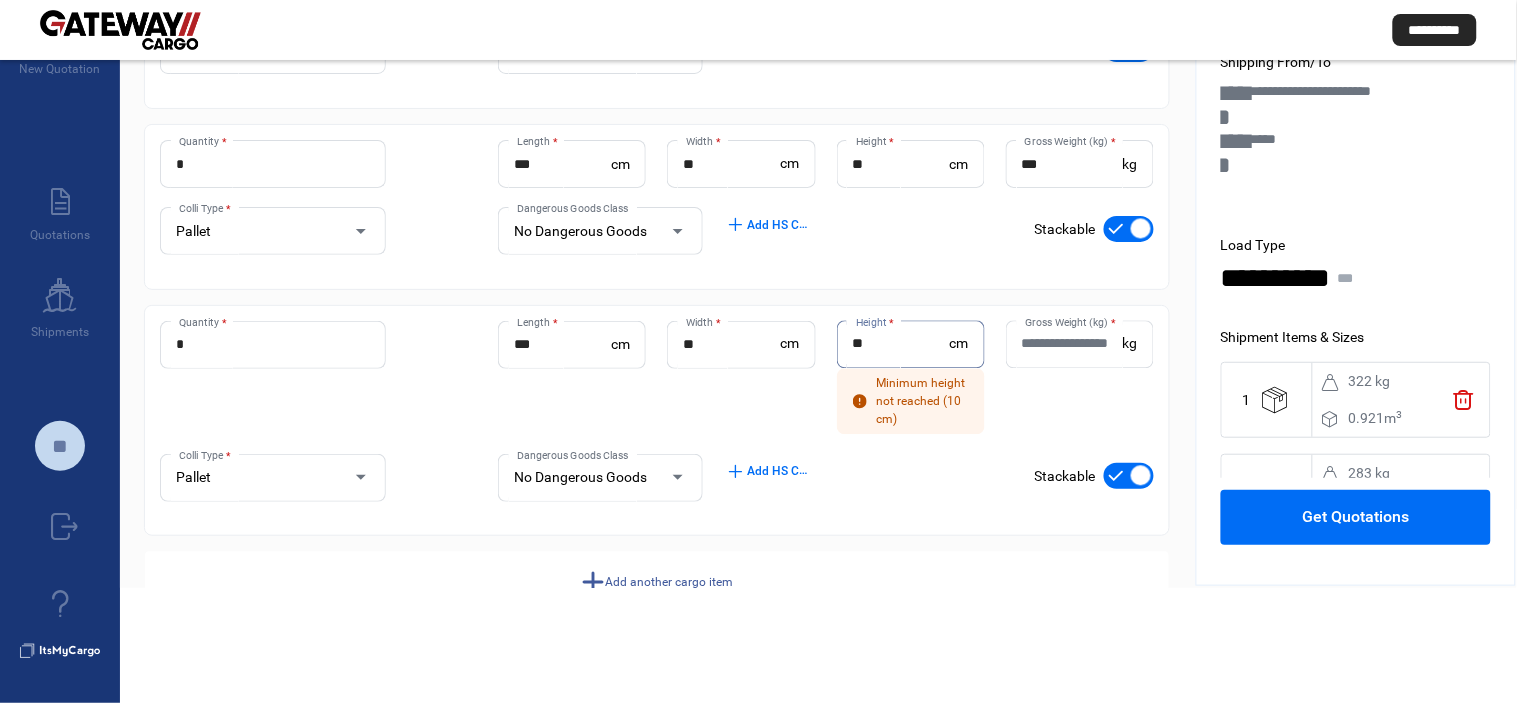type on "**" 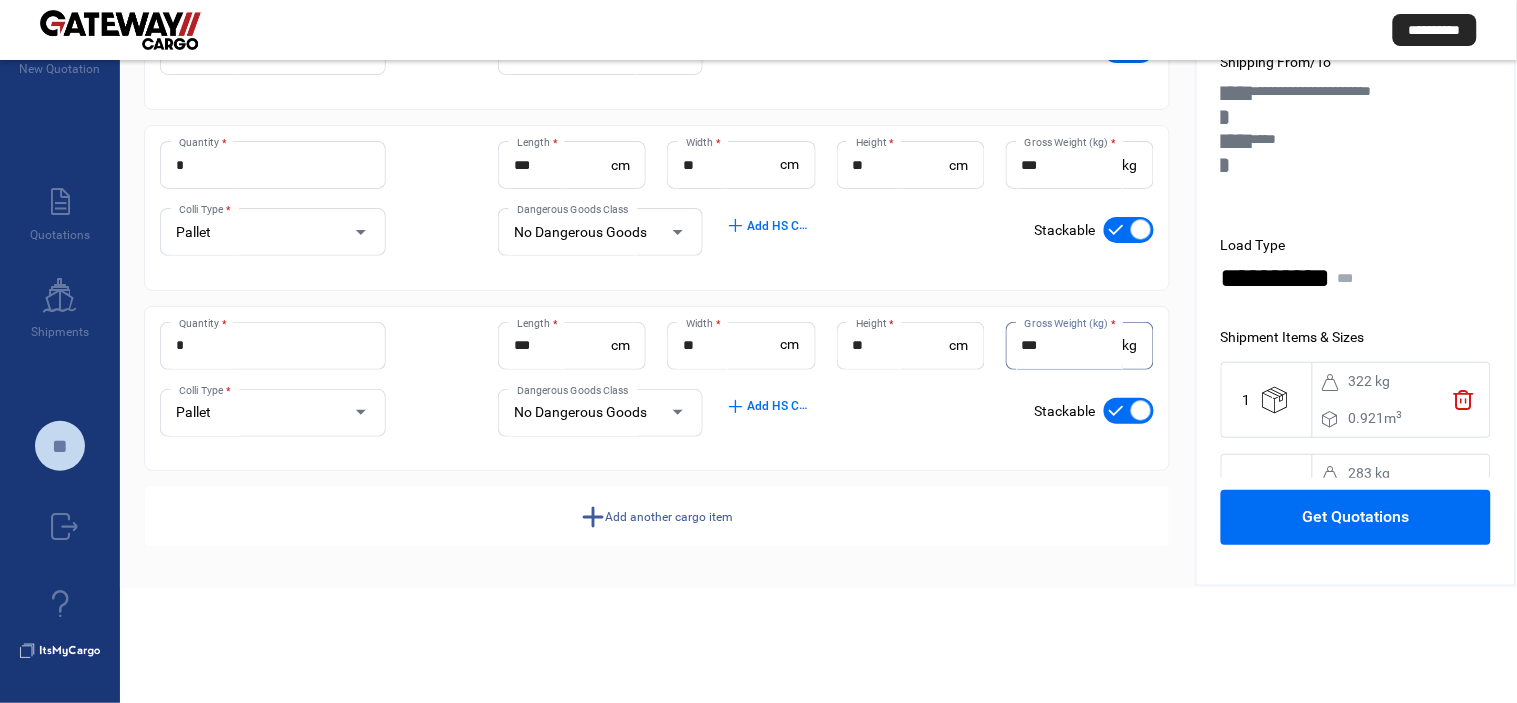 type on "***" 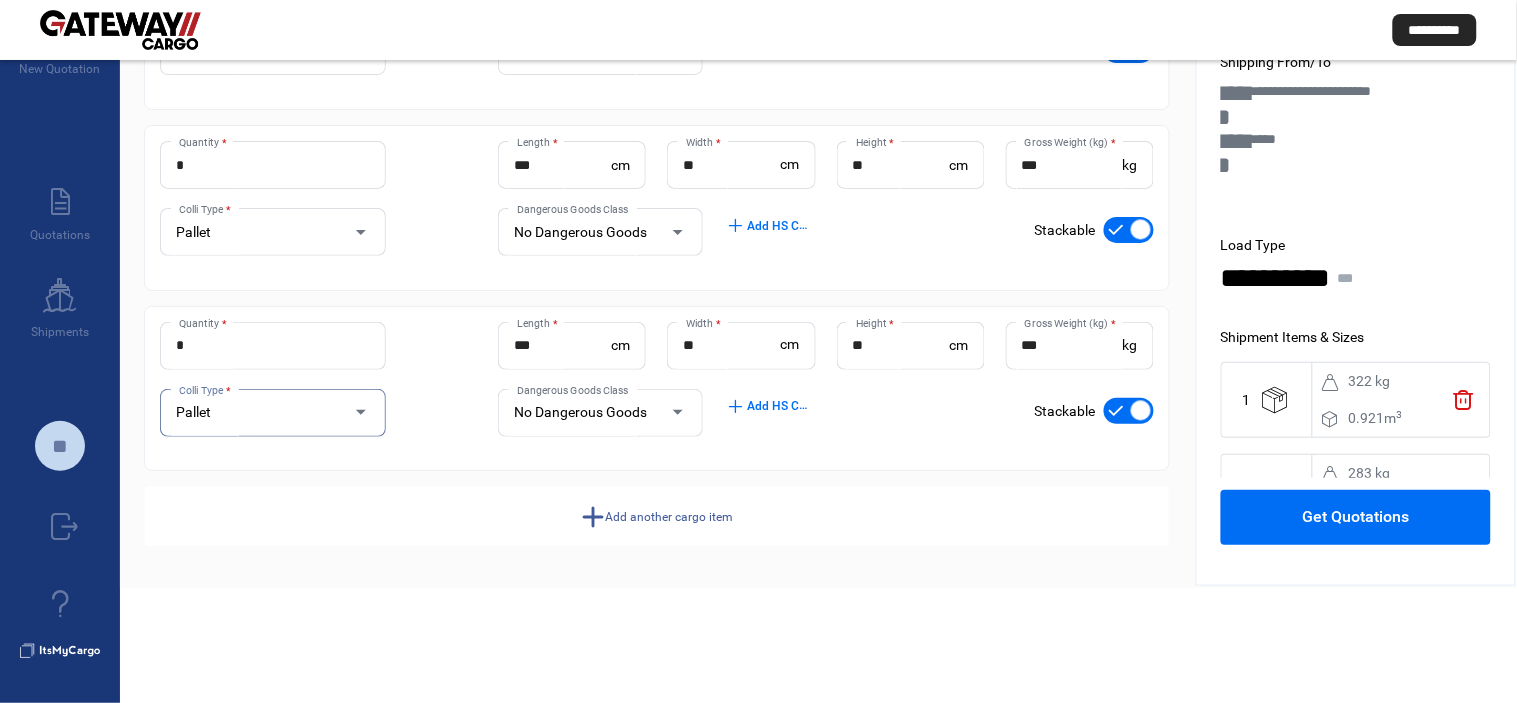 click on "Get Quotations" 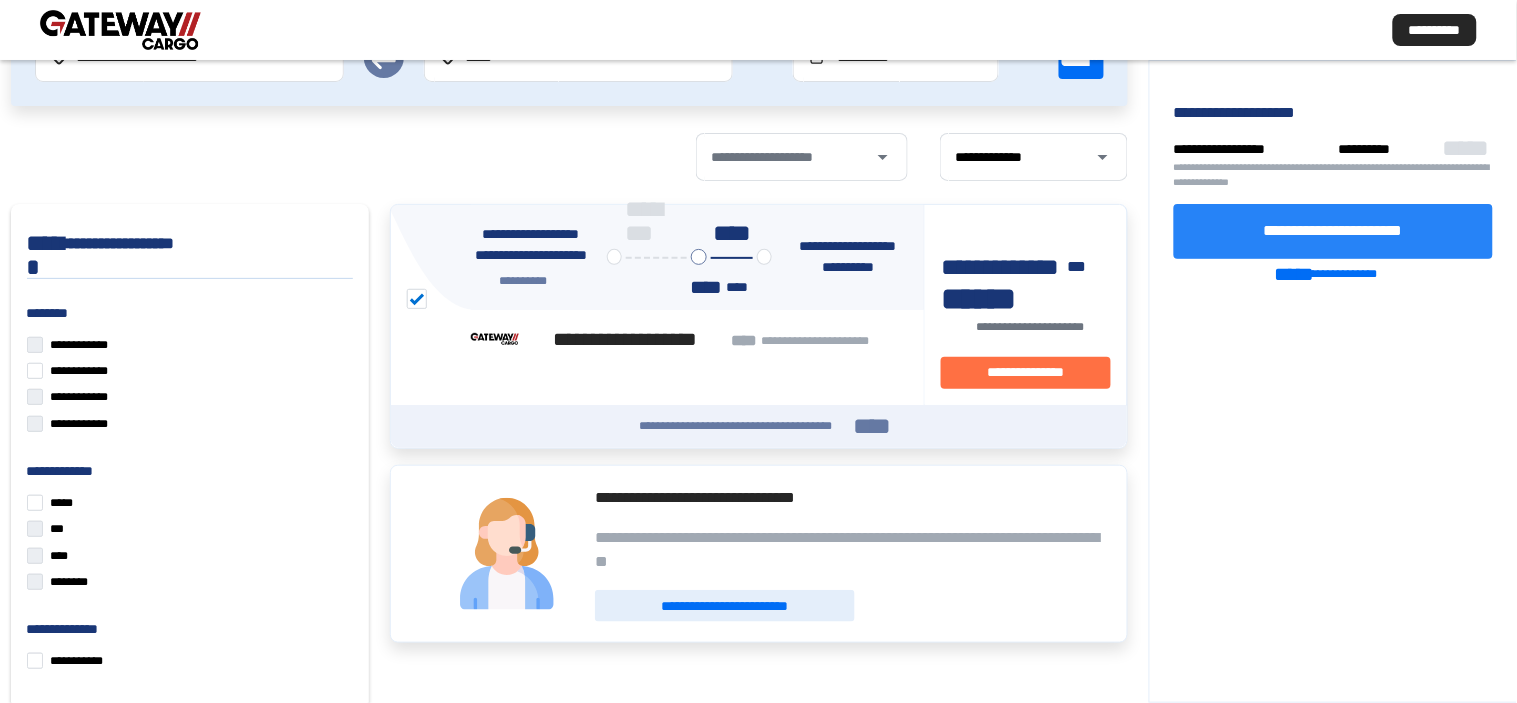 click on "**********" 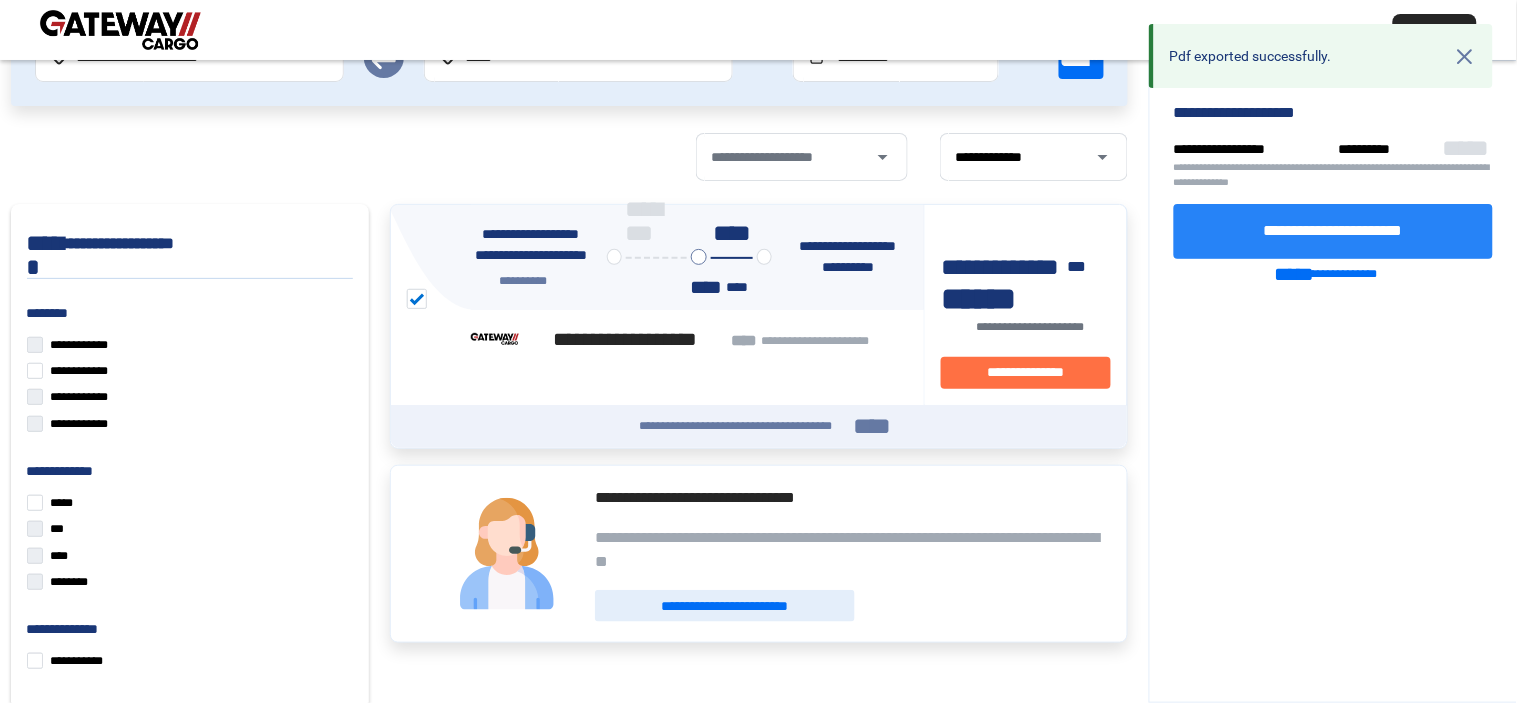 click on "**********" 